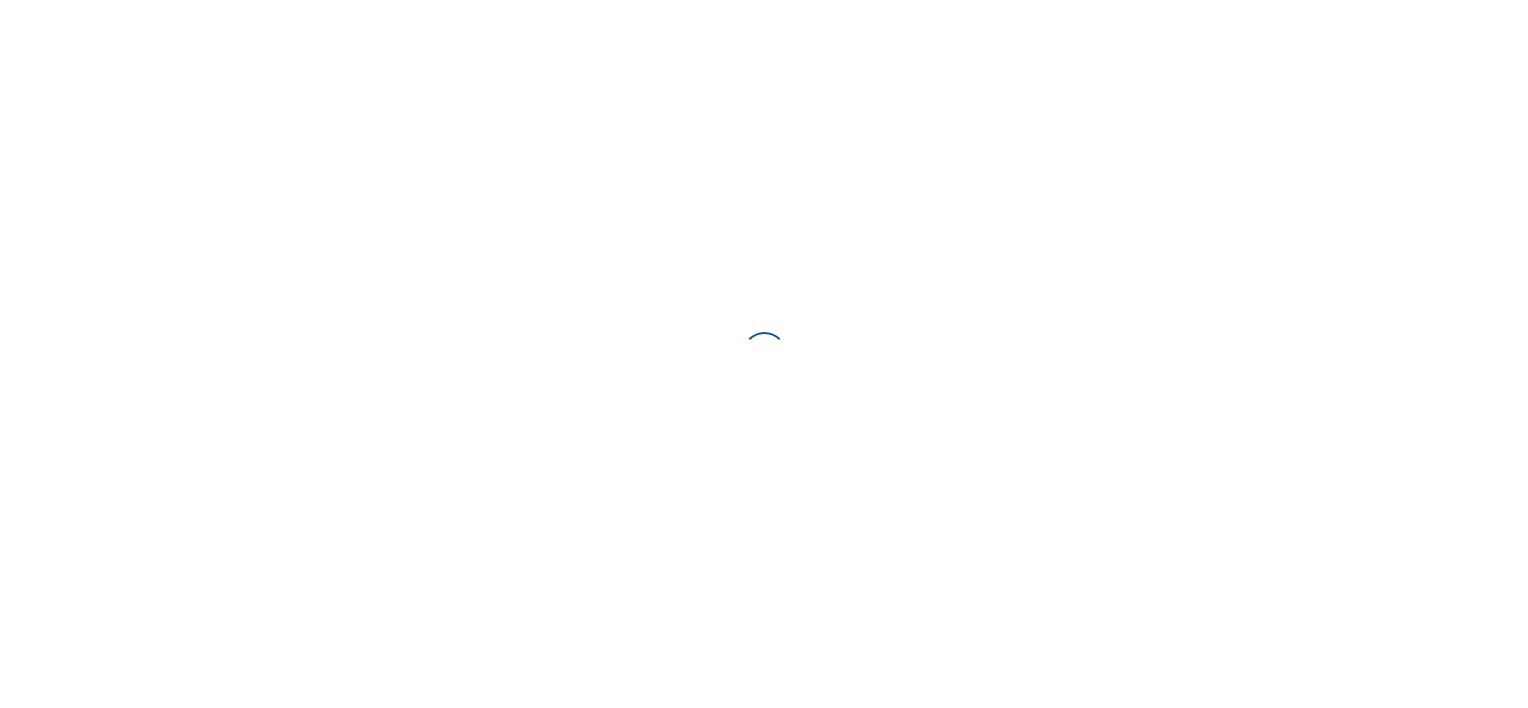 scroll, scrollTop: 0, scrollLeft: 0, axis: both 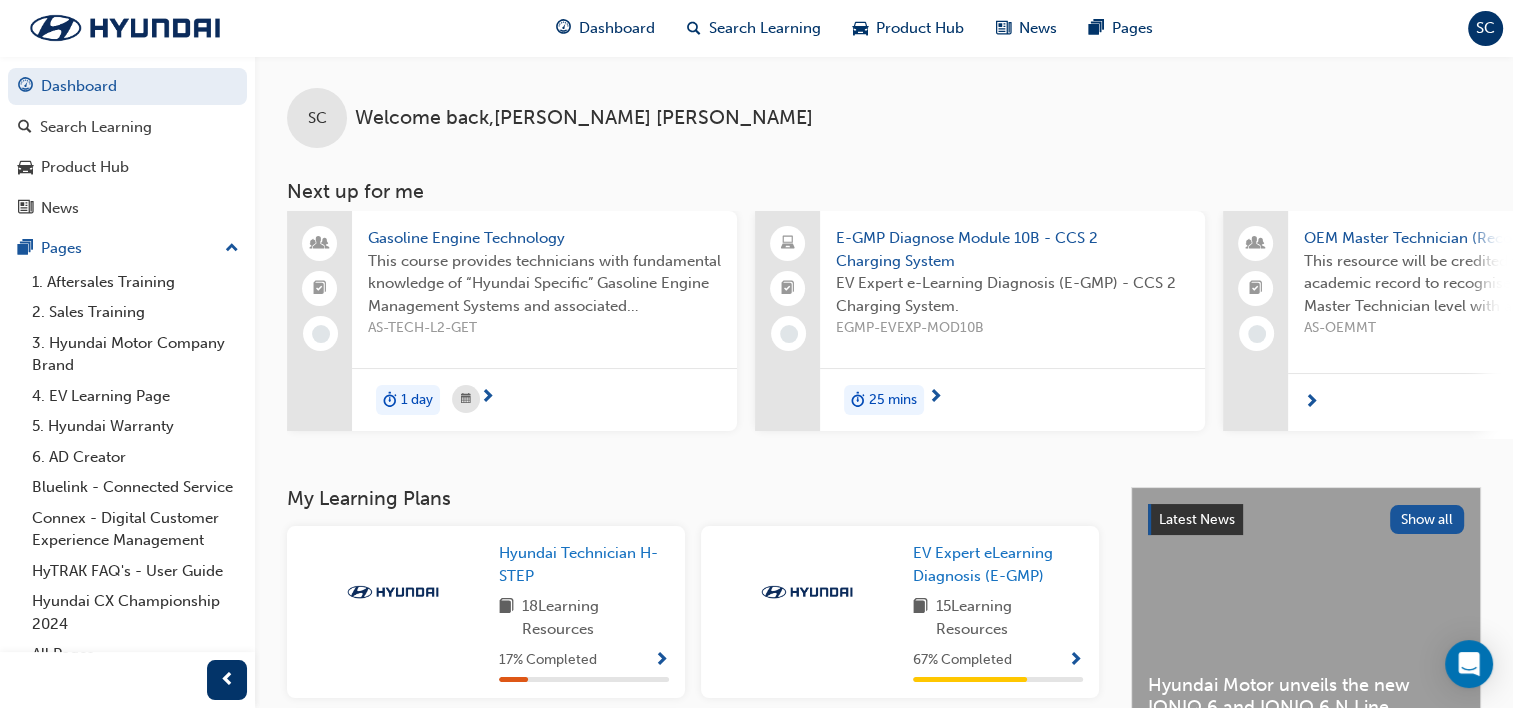 click on "25 mins" at bounding box center [893, 400] 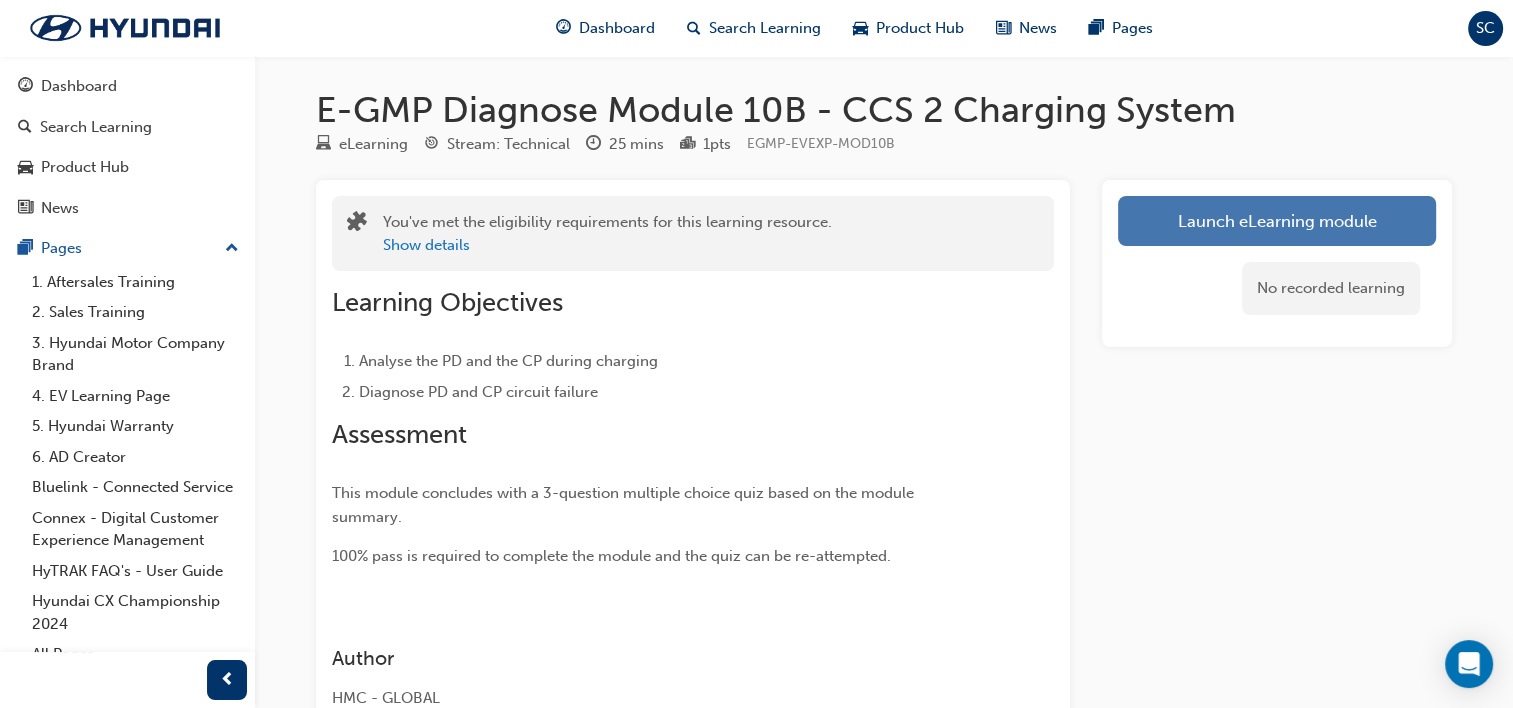 click on "Launch eLearning module" at bounding box center [1277, 221] 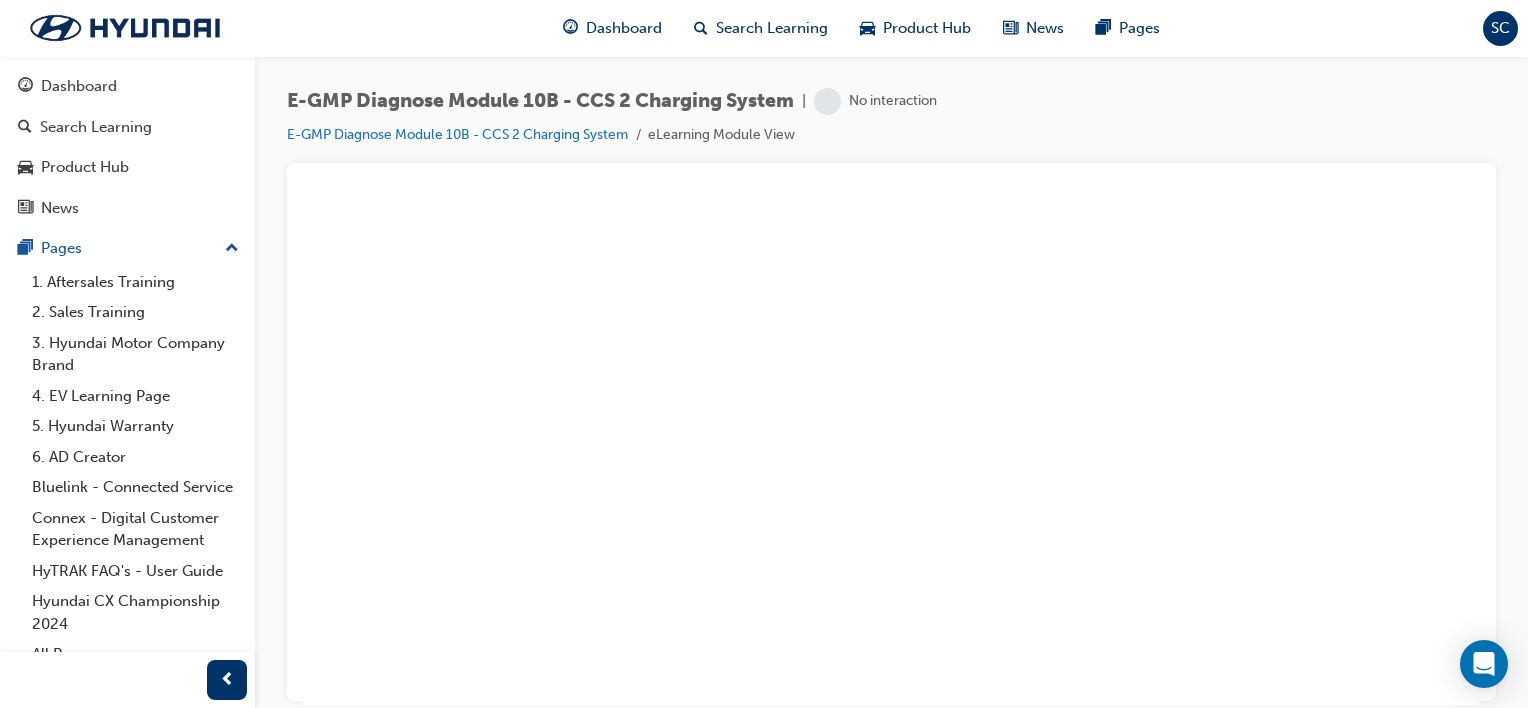 scroll, scrollTop: 0, scrollLeft: 0, axis: both 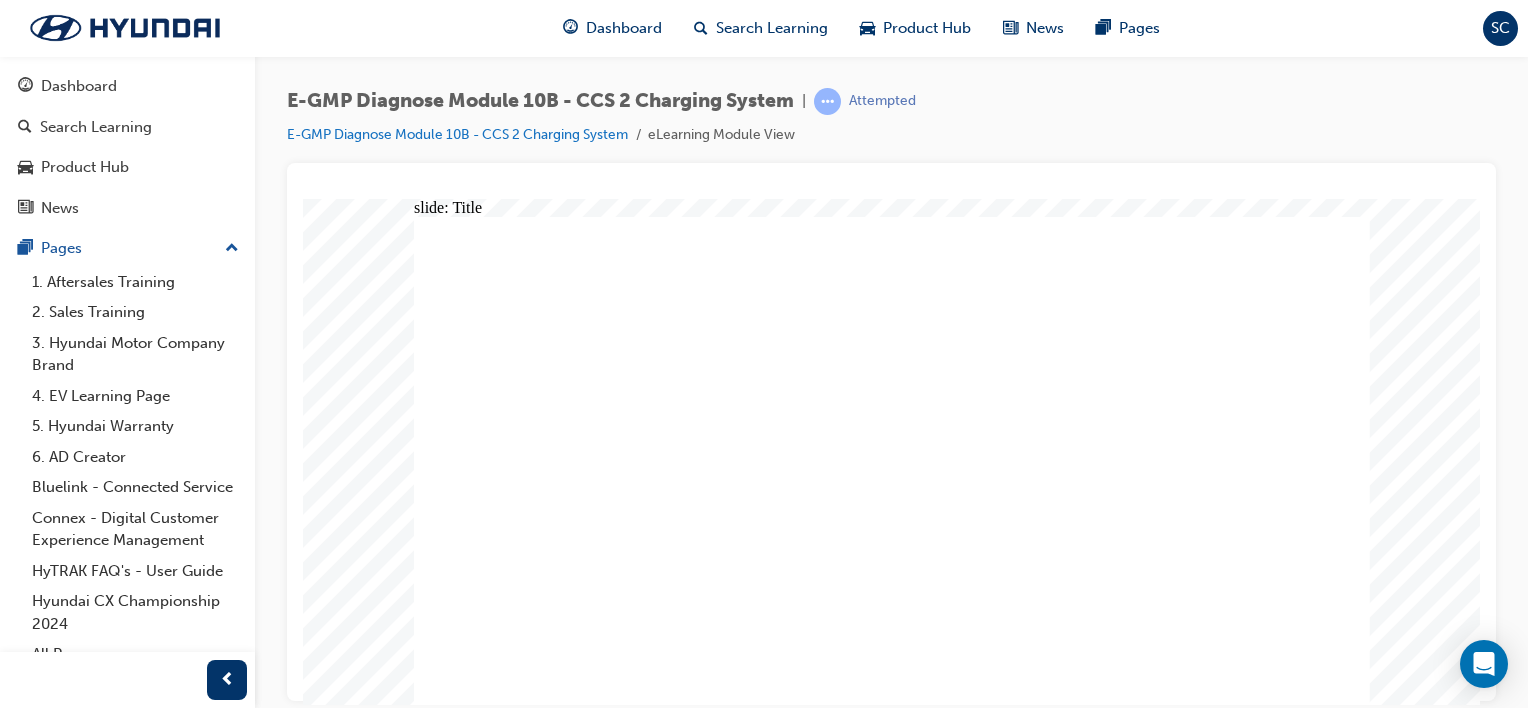 click 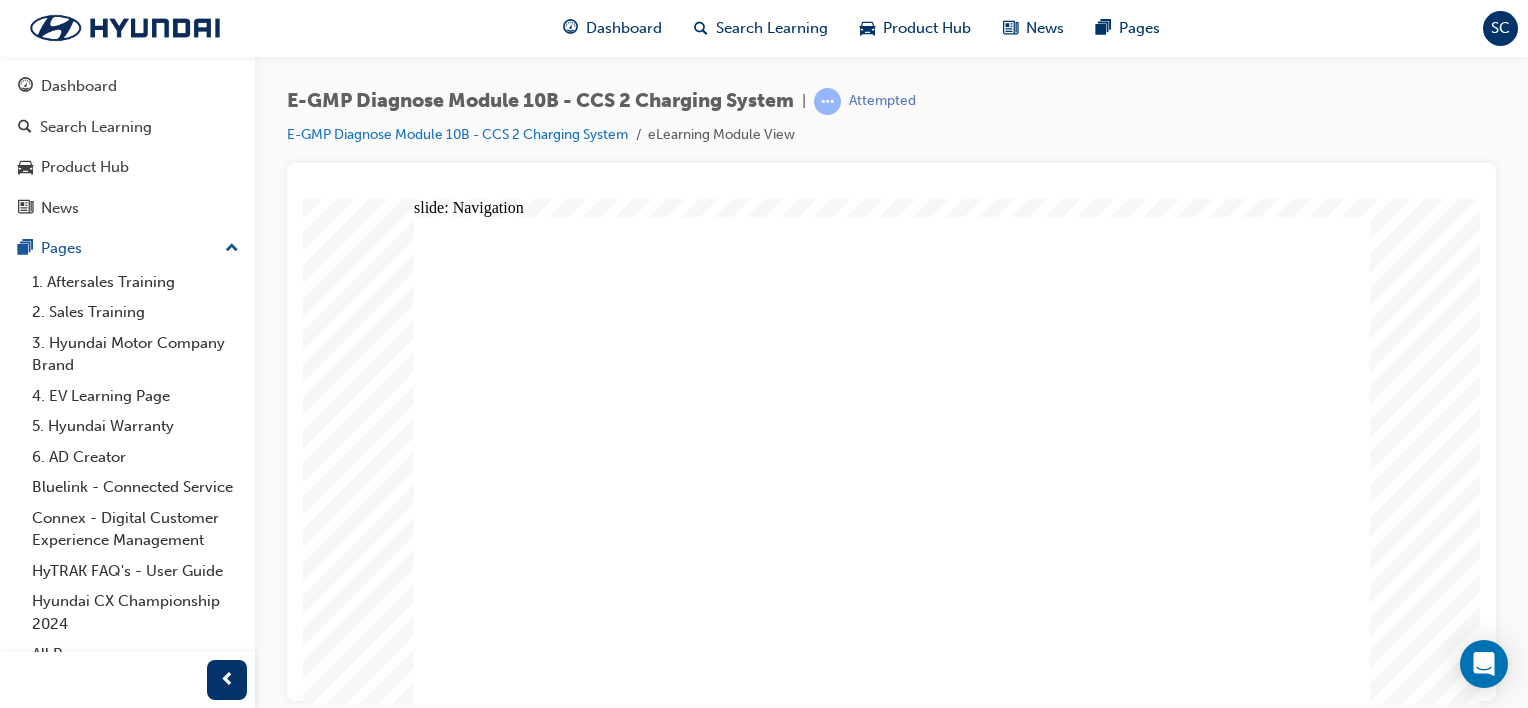 click 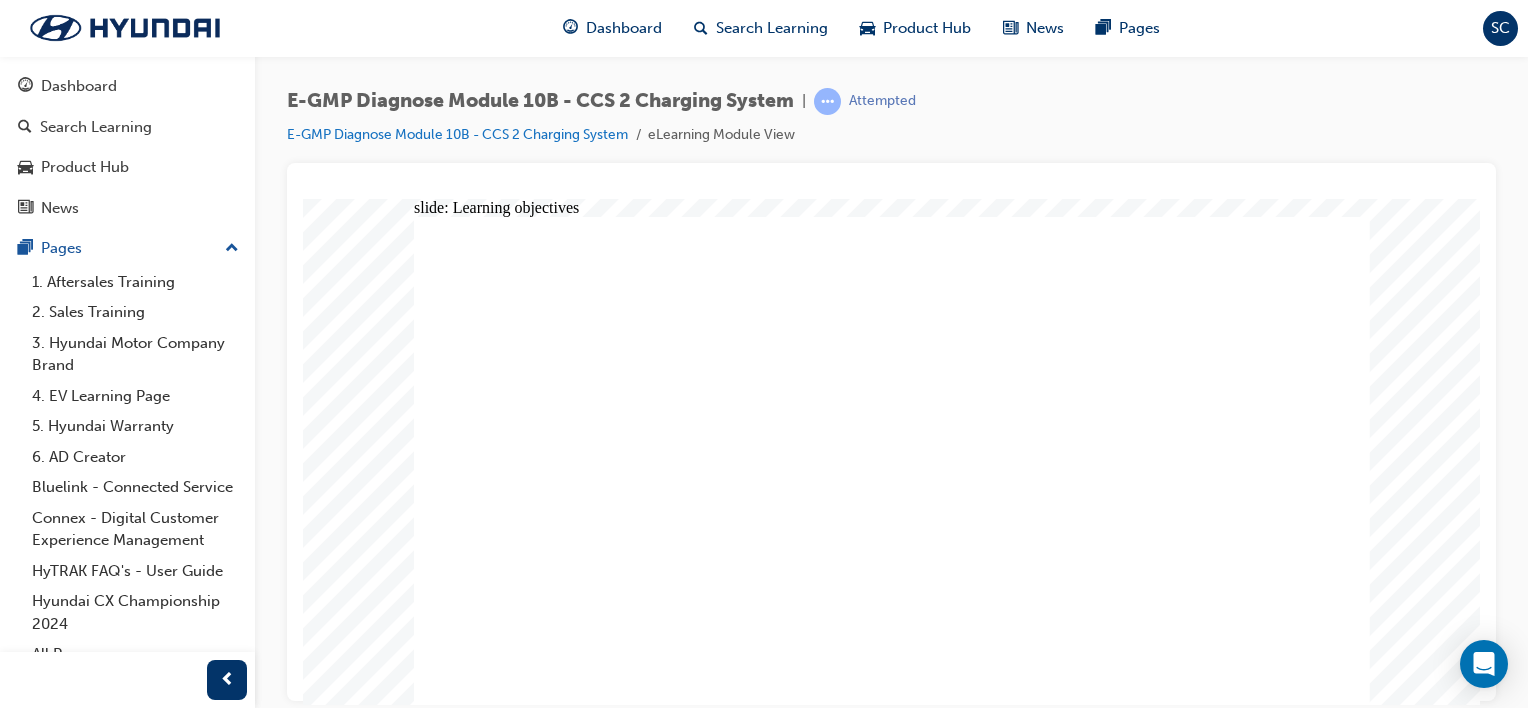 click 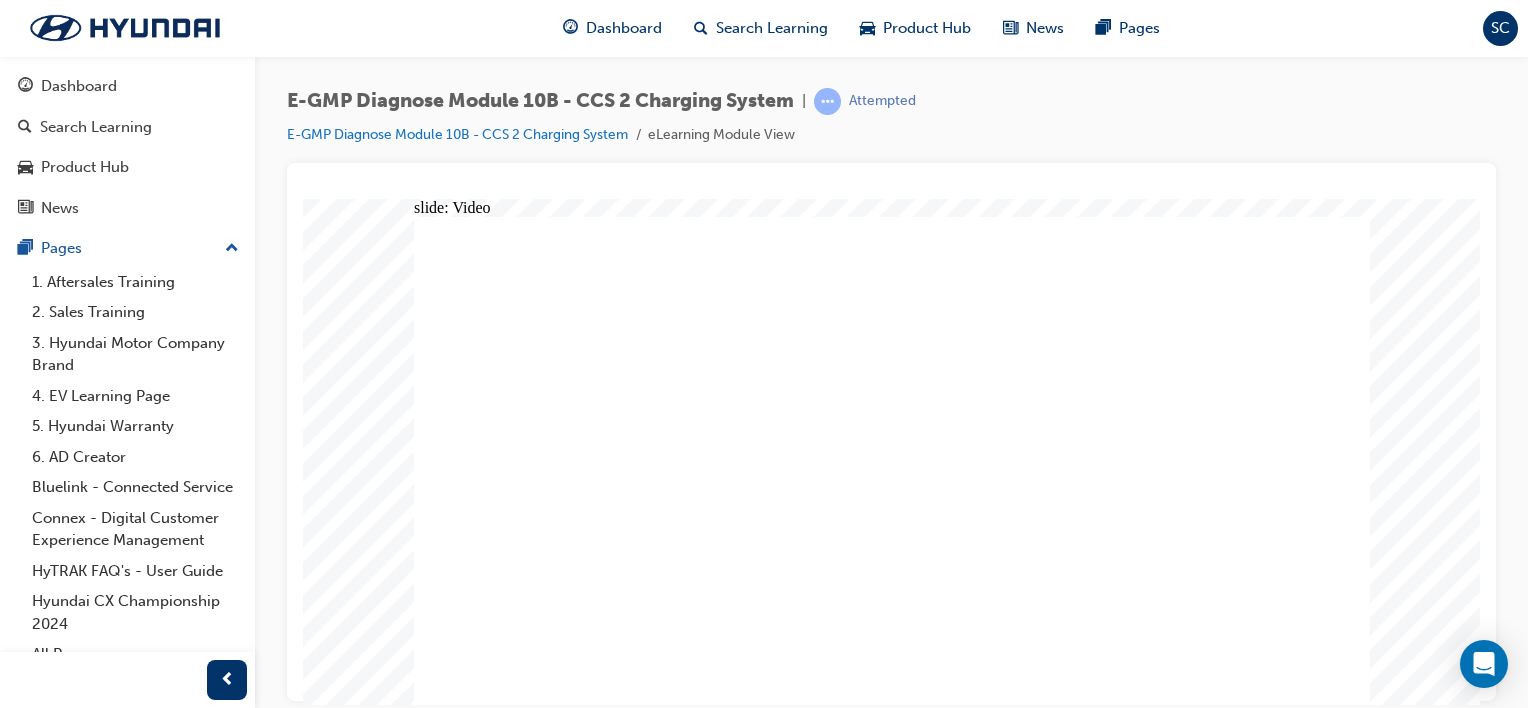 scroll, scrollTop: 0, scrollLeft: 0, axis: both 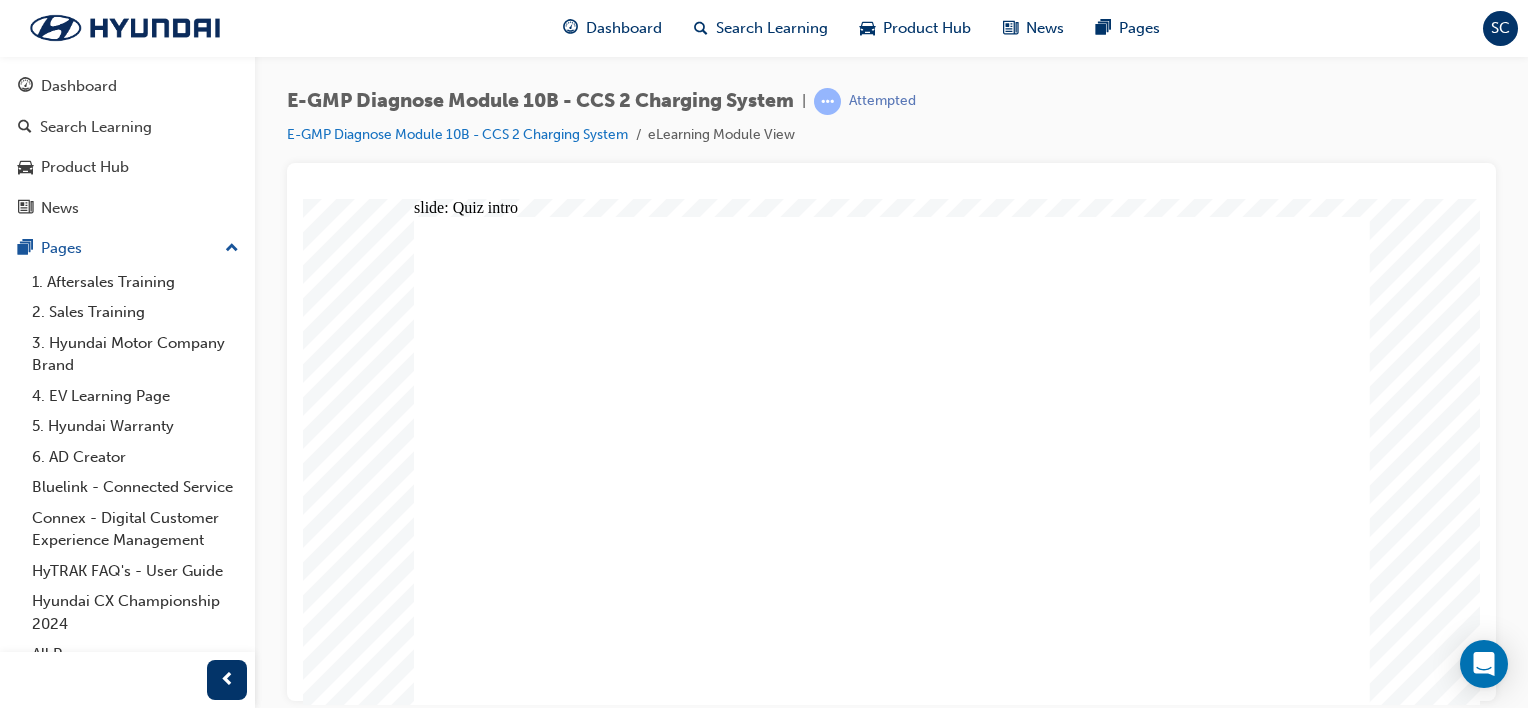 click 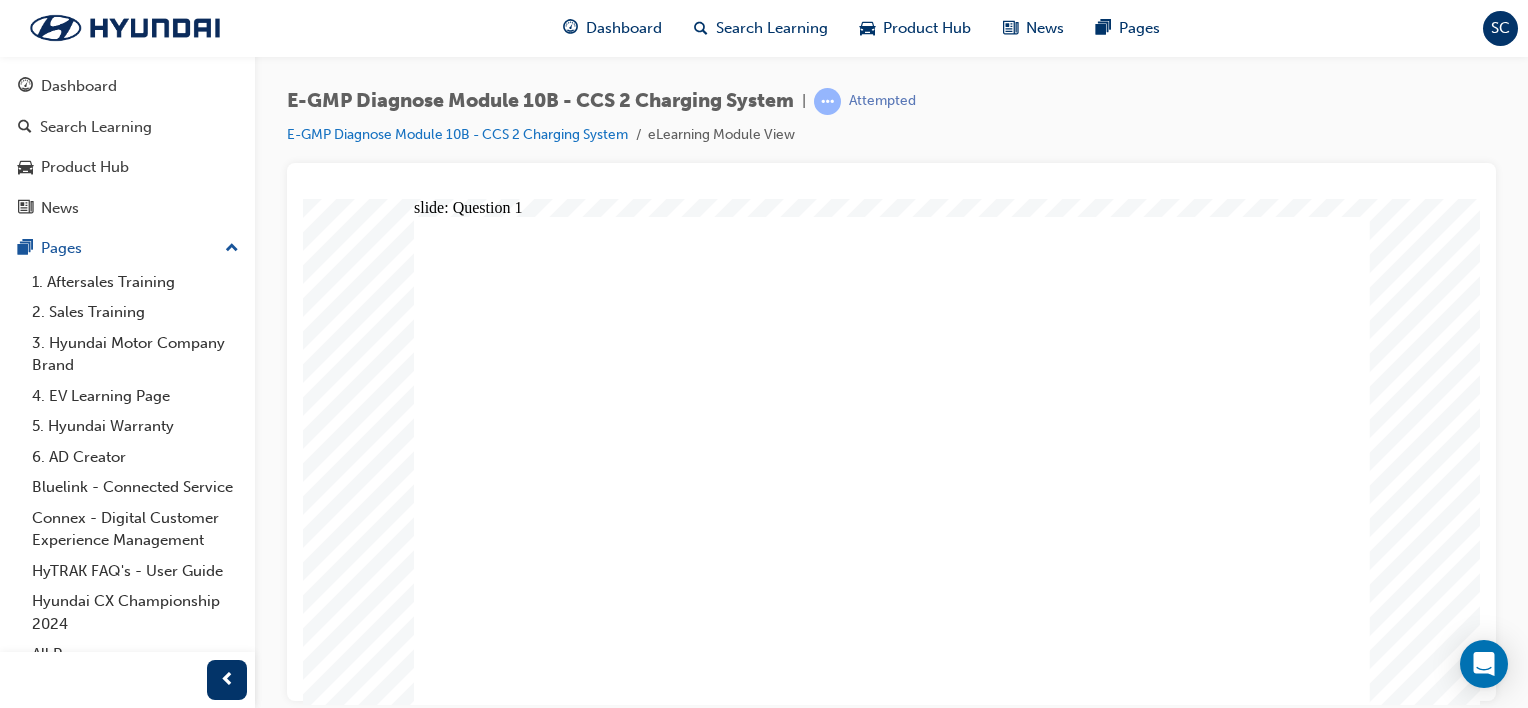 click 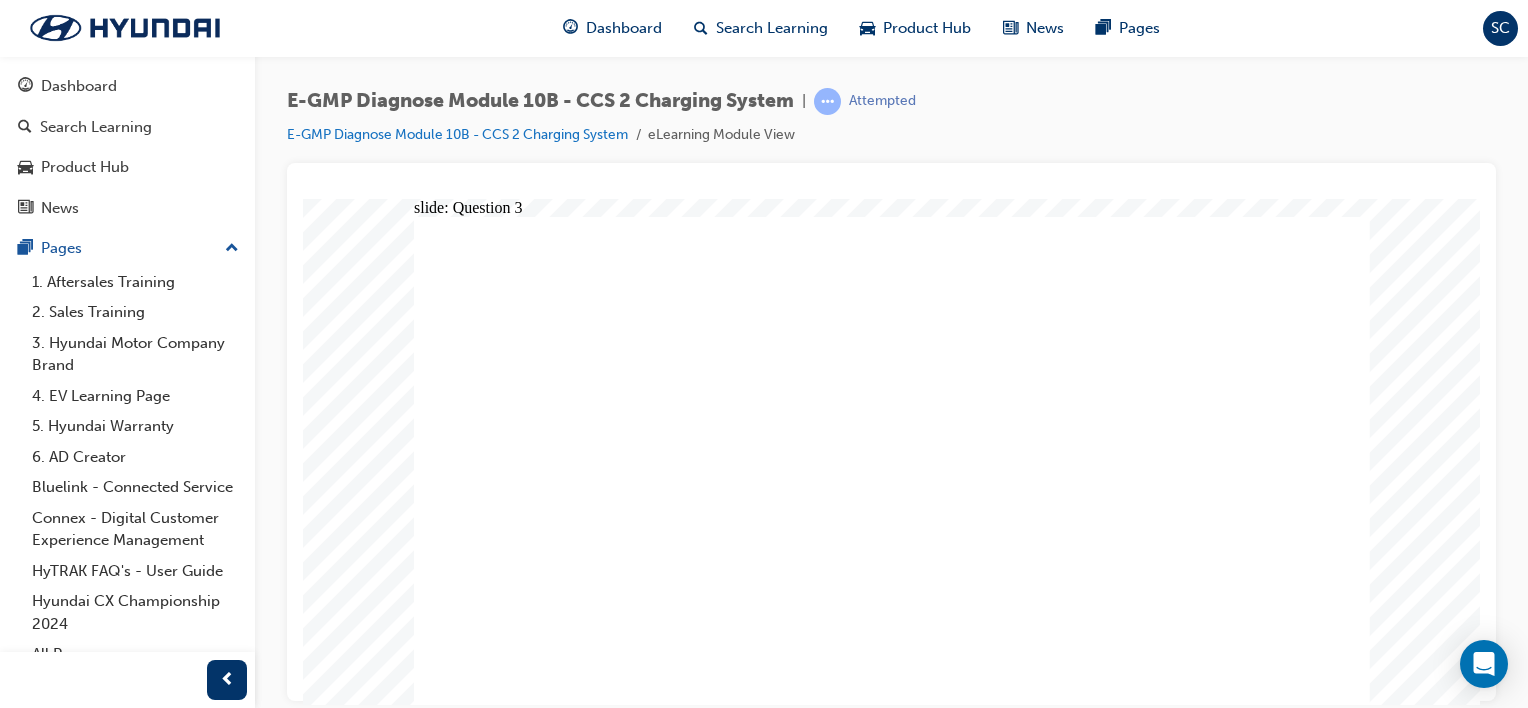 click 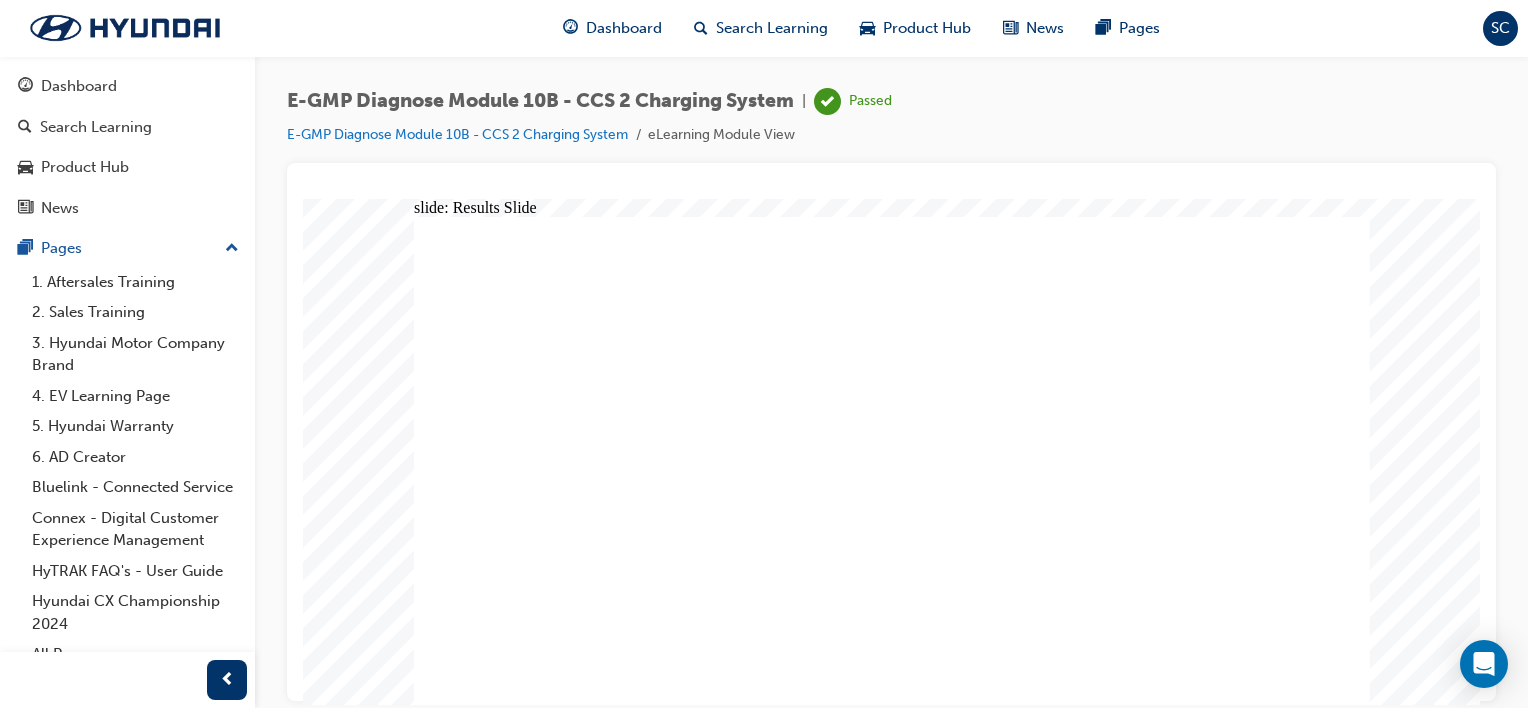 click 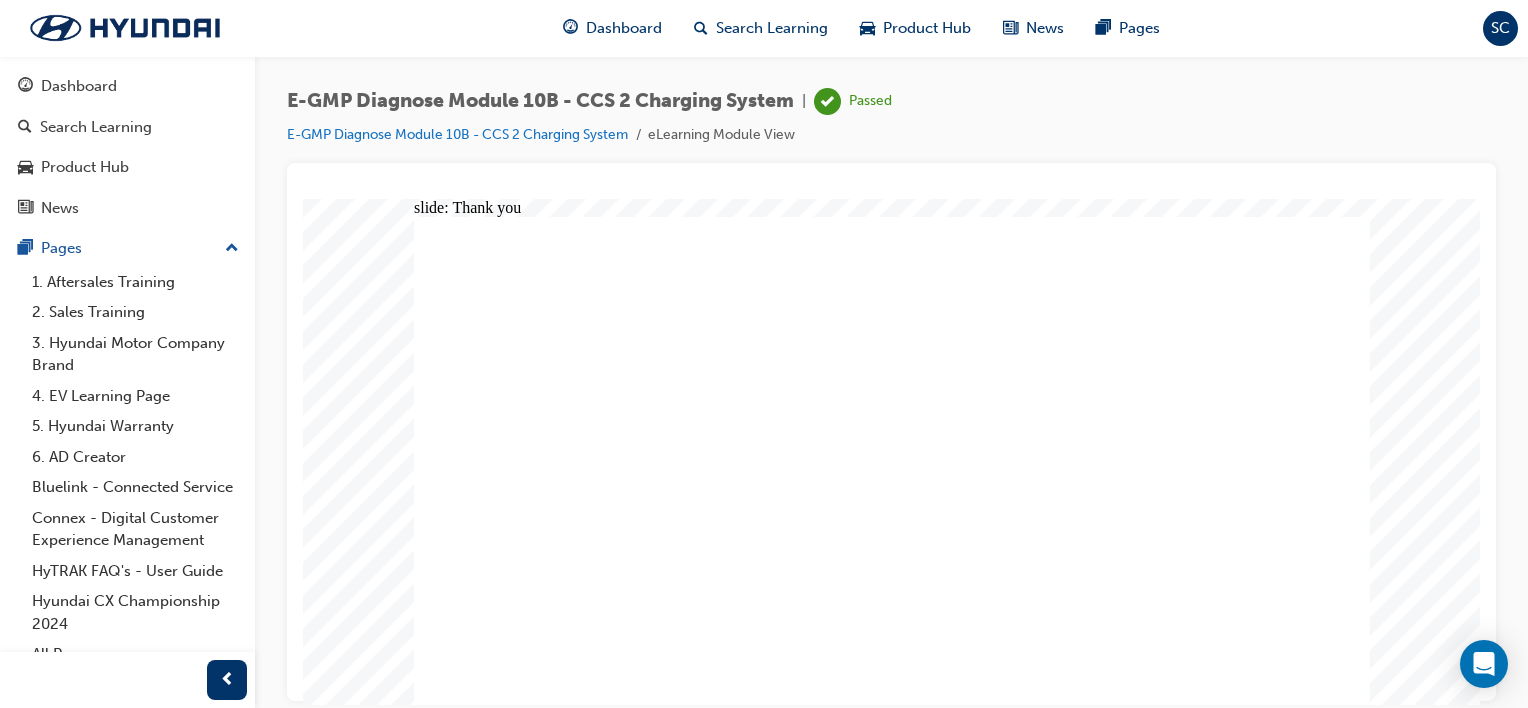 click 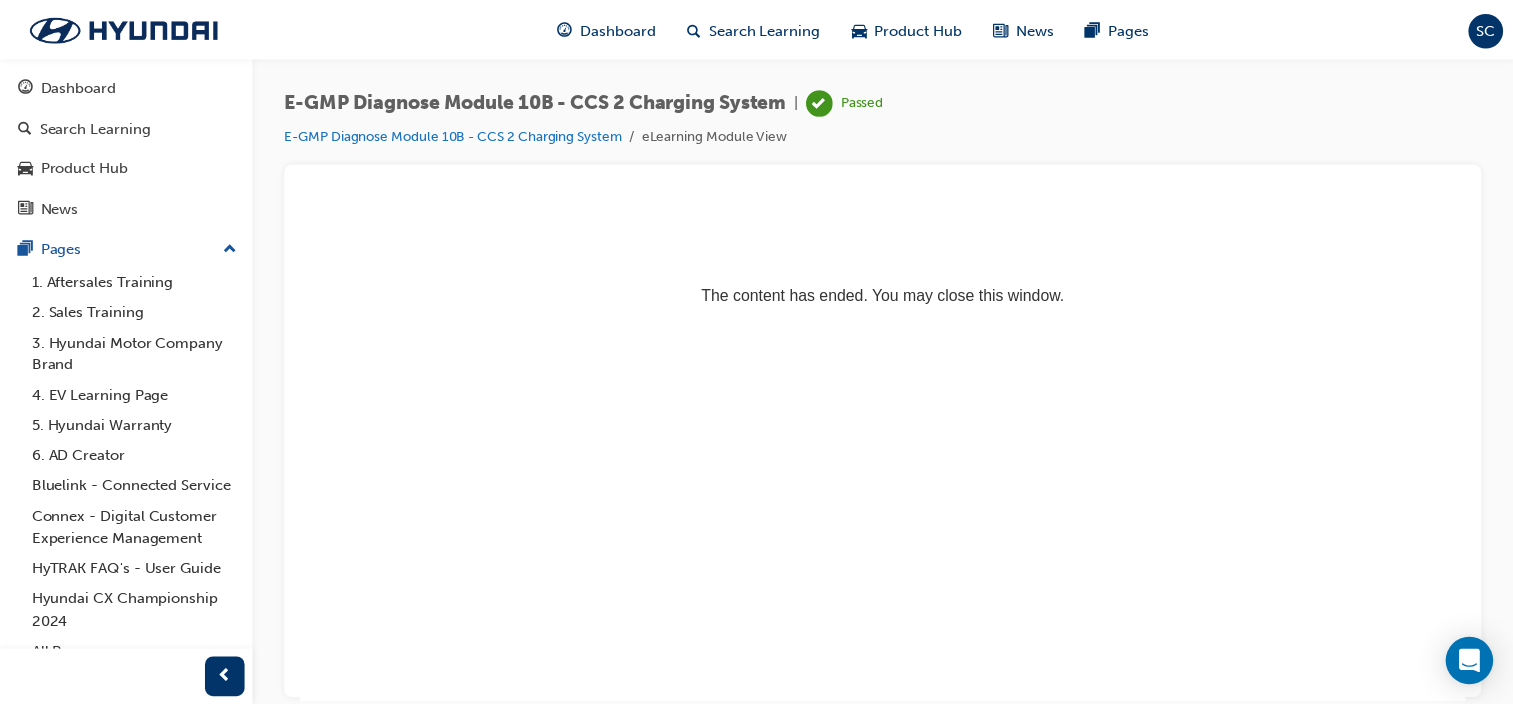 scroll, scrollTop: 0, scrollLeft: 0, axis: both 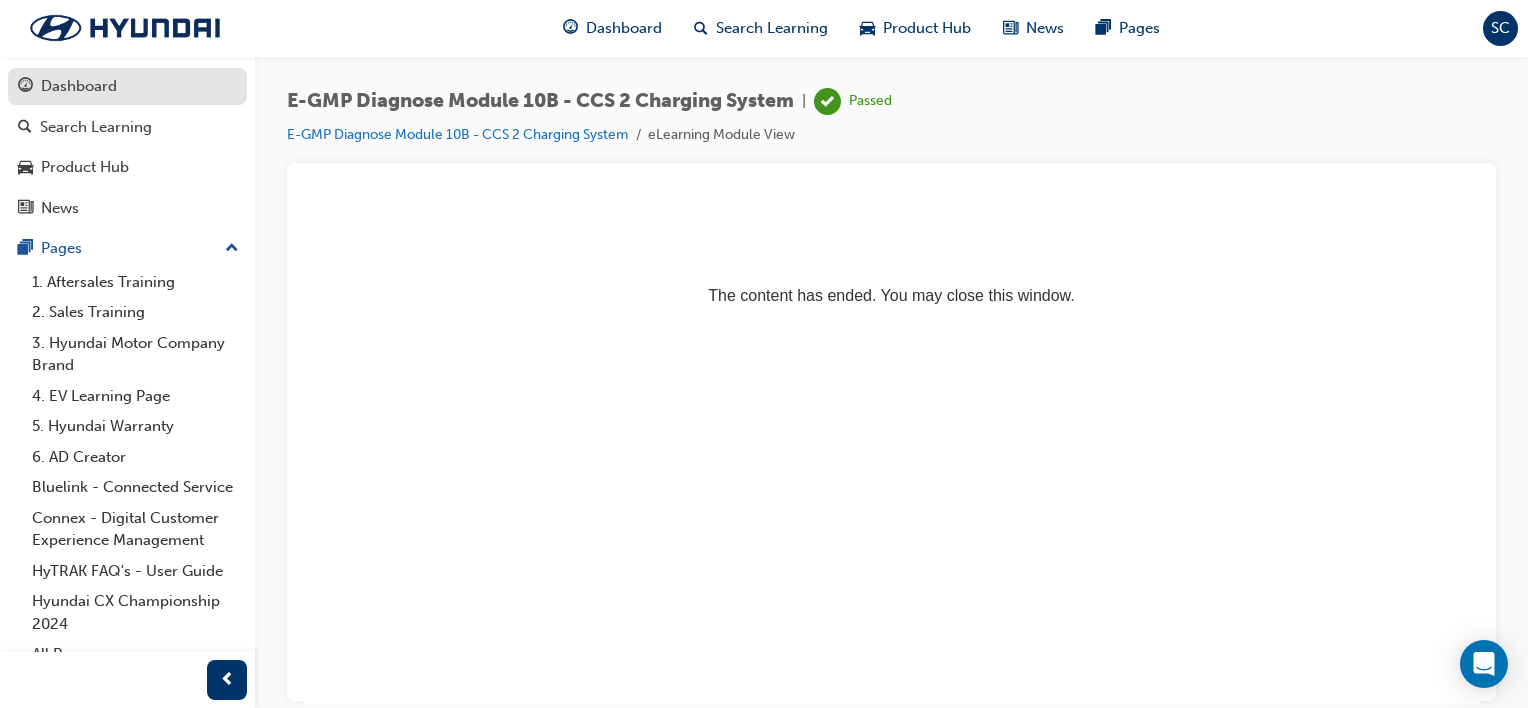 click on "Dashboard" at bounding box center [127, 86] 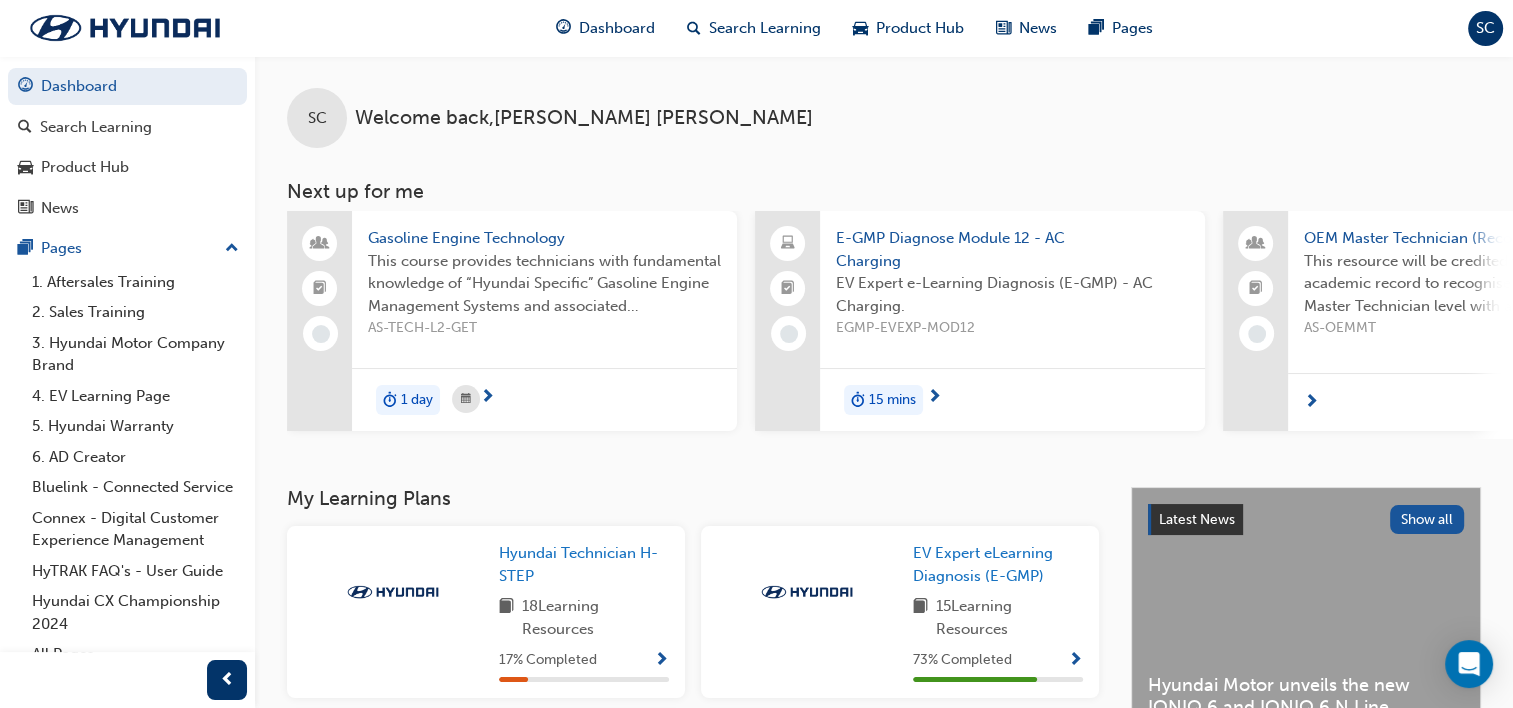click on "15 mins" at bounding box center (892, 400) 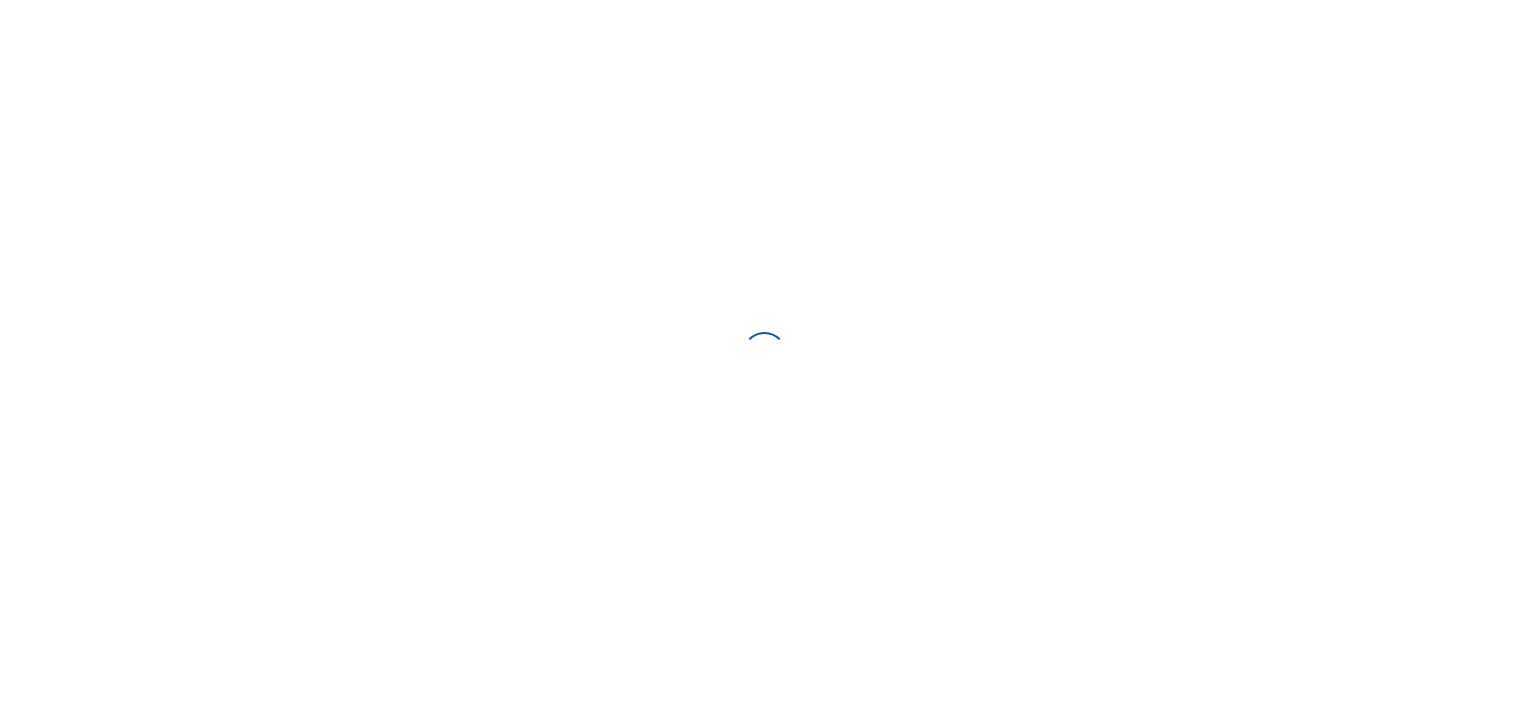 scroll, scrollTop: 0, scrollLeft: 0, axis: both 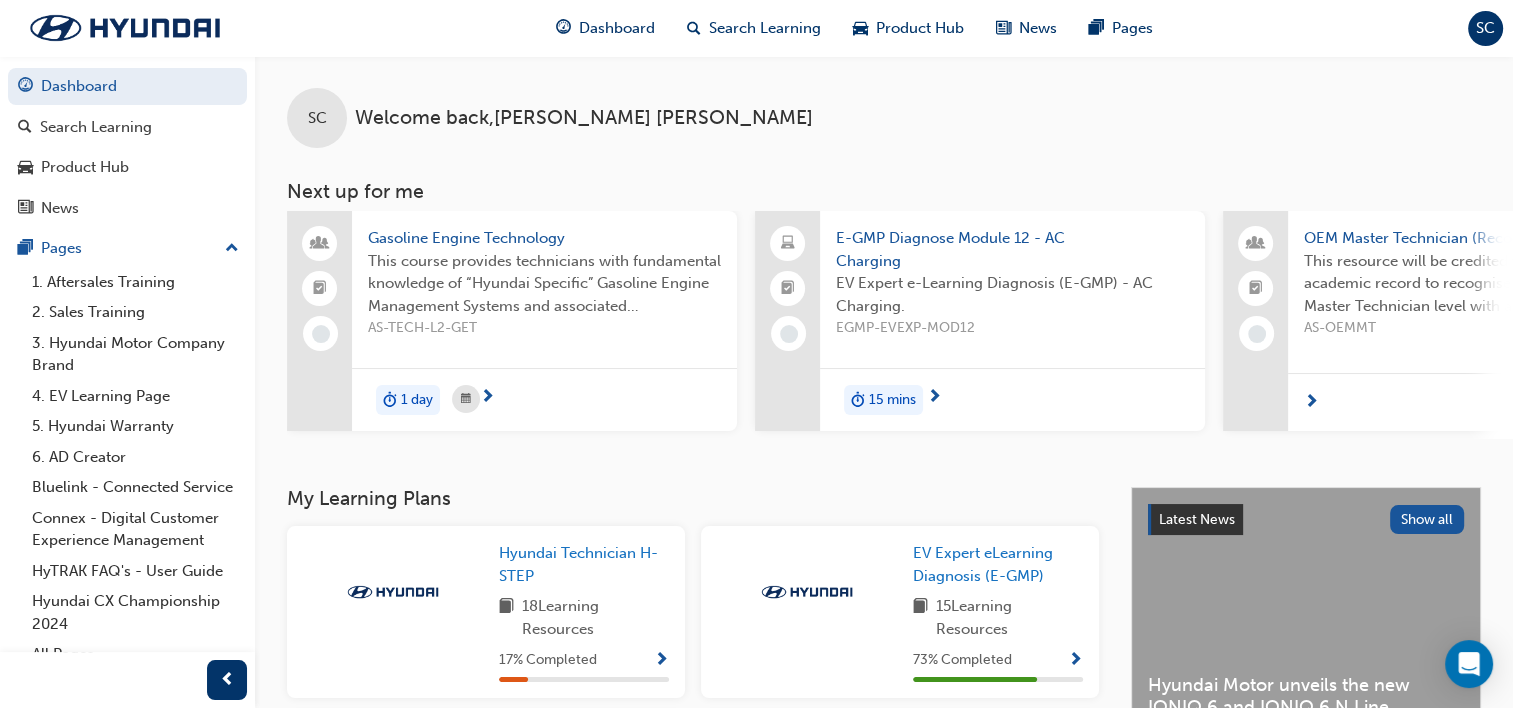 click on "15 mins" at bounding box center [892, 400] 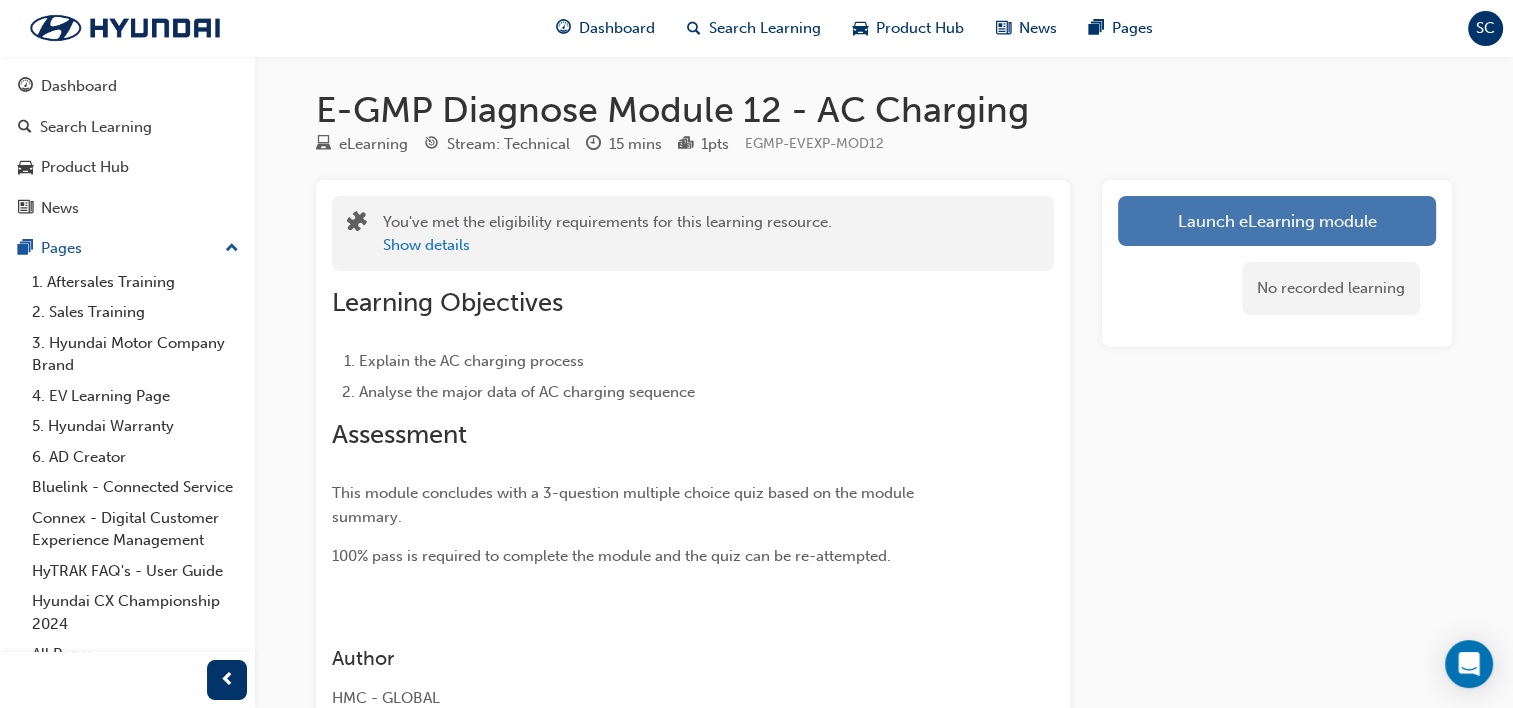 click on "Launch eLearning module" at bounding box center [1277, 221] 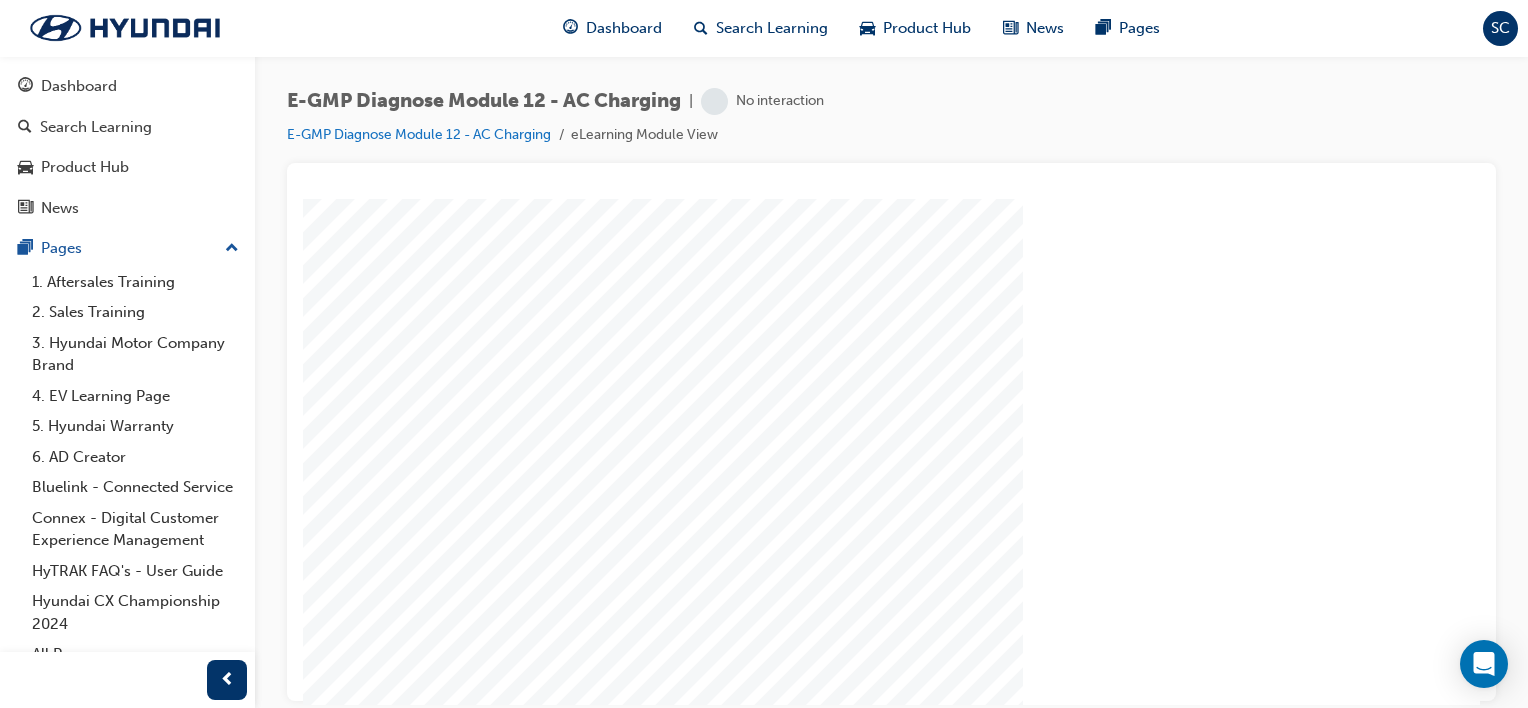 scroll, scrollTop: 0, scrollLeft: 0, axis: both 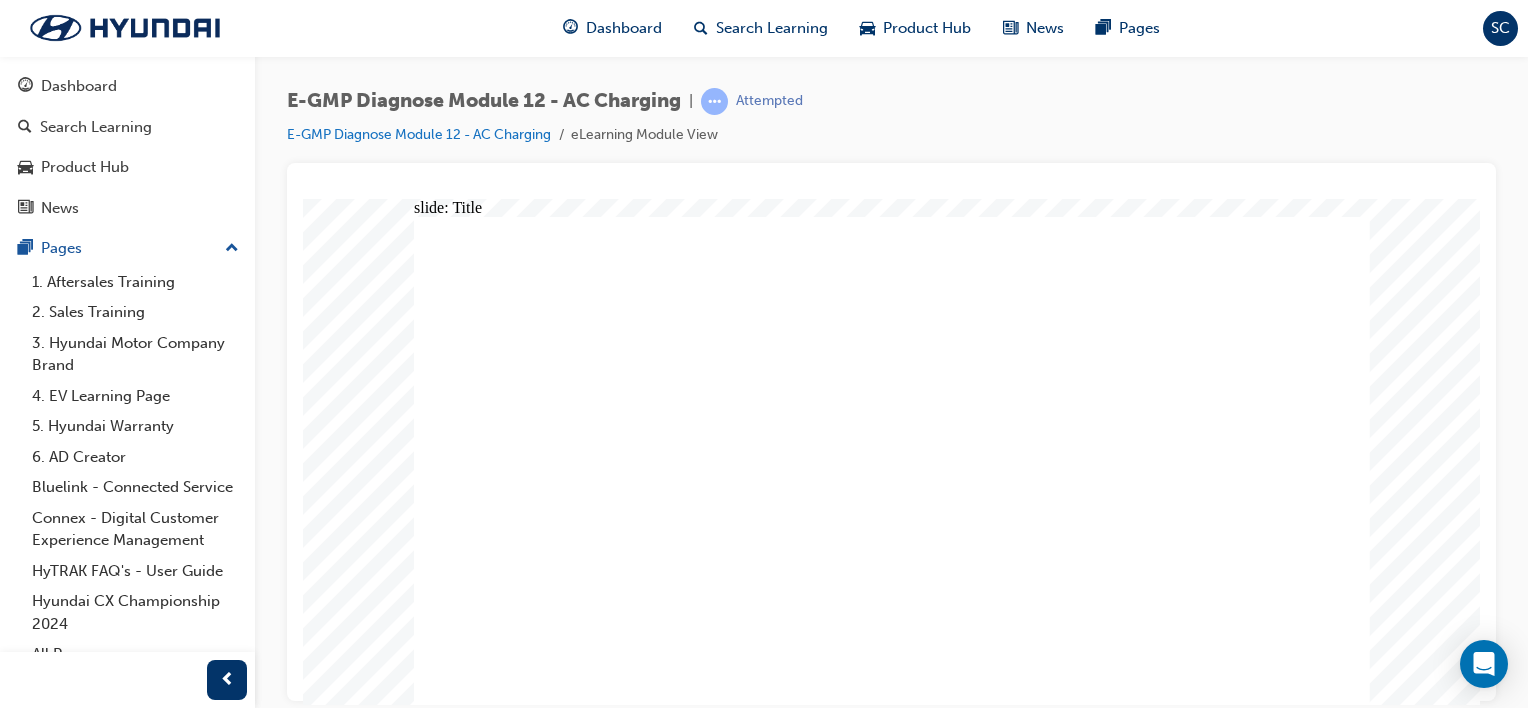 click 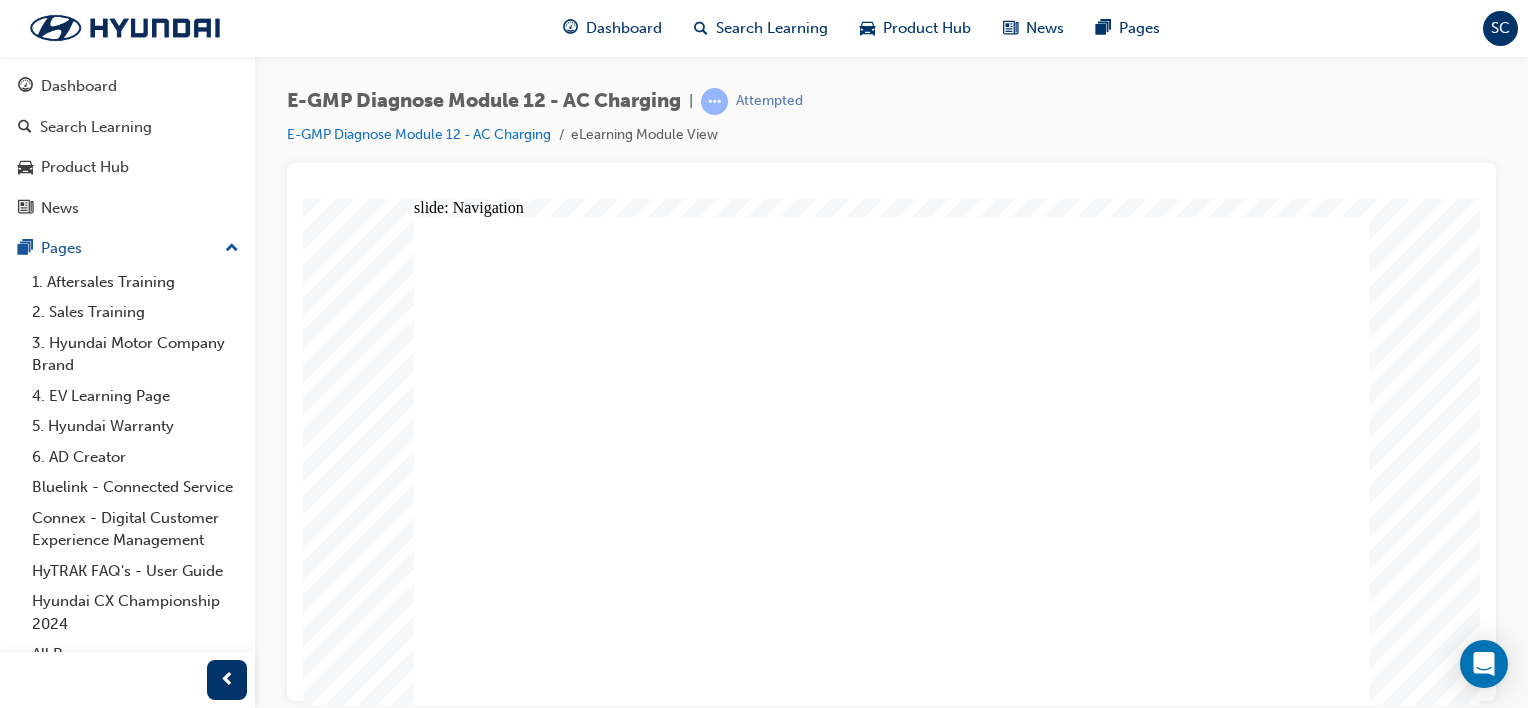 click 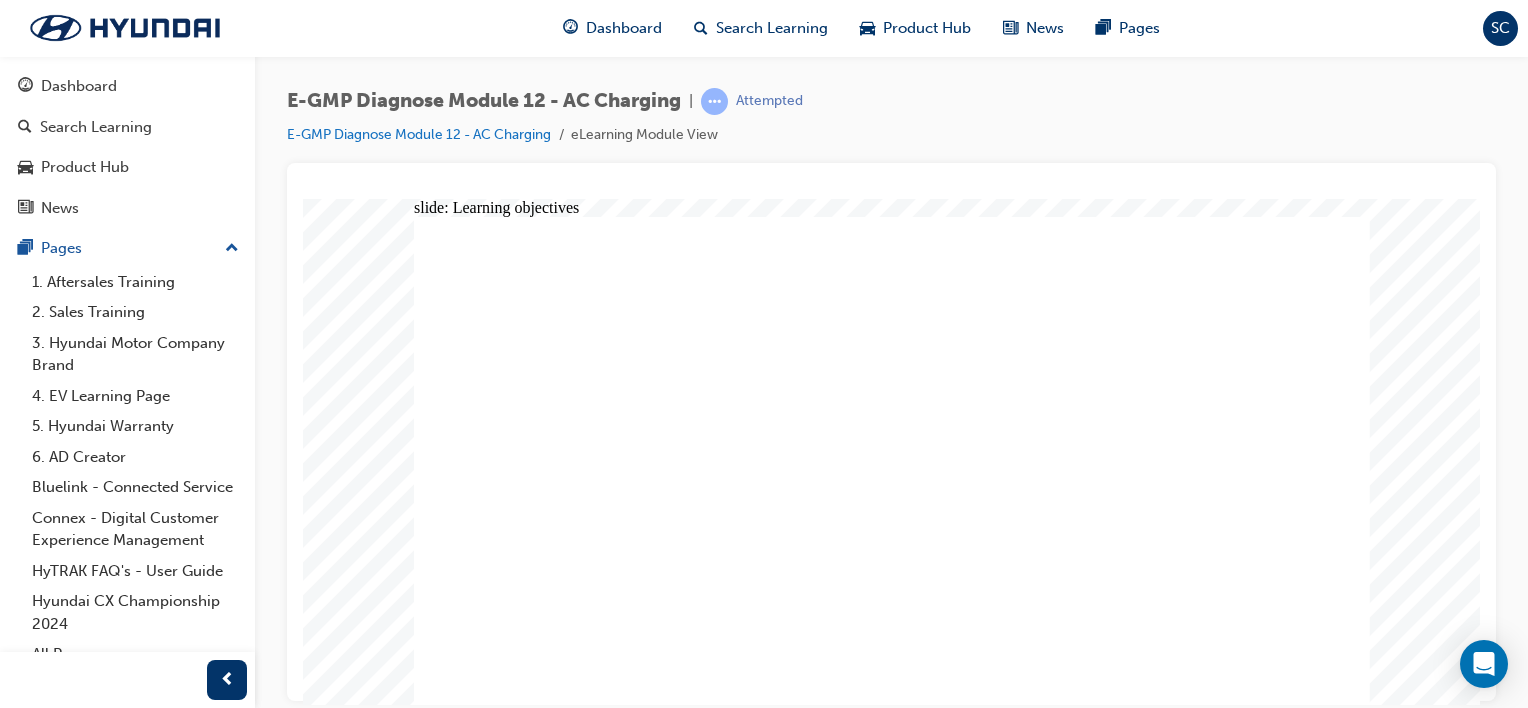 click 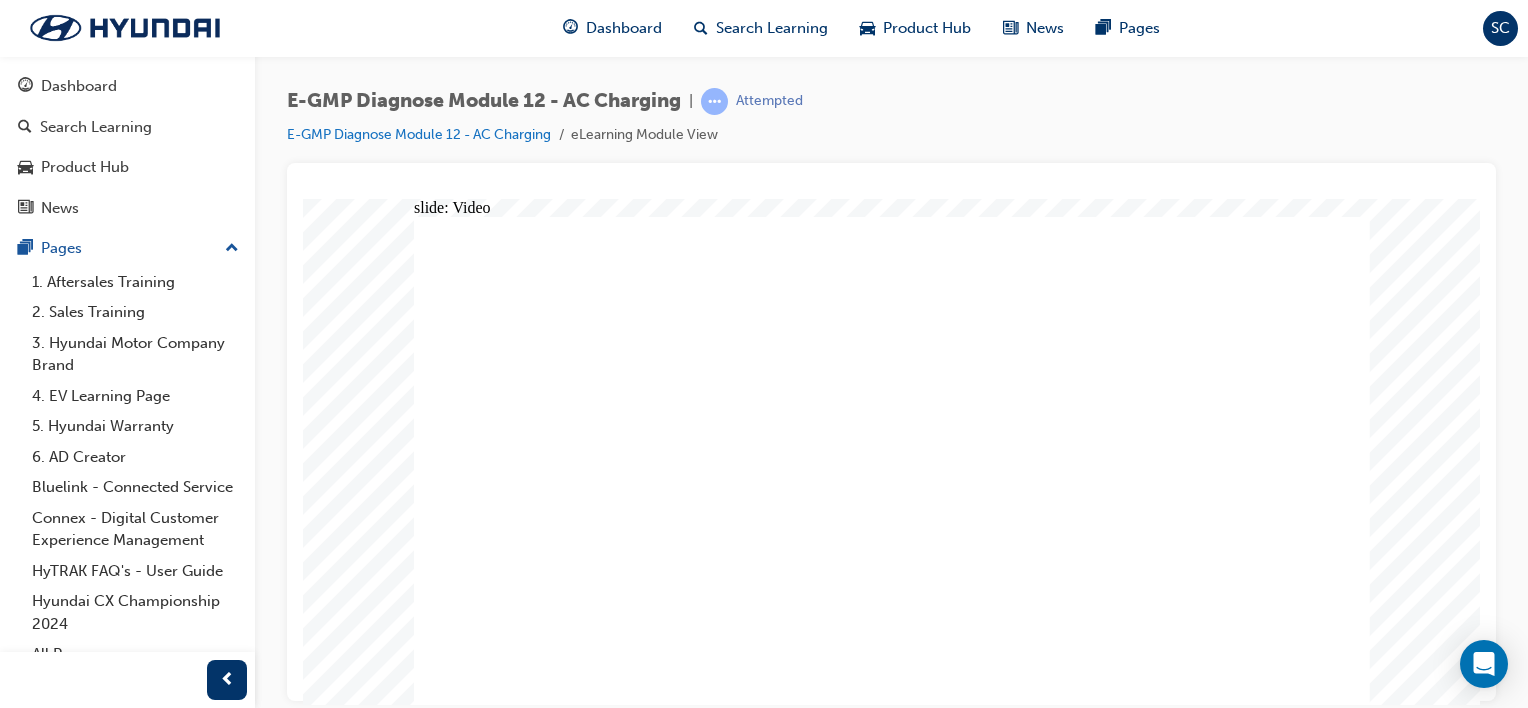 scroll, scrollTop: 0, scrollLeft: 0, axis: both 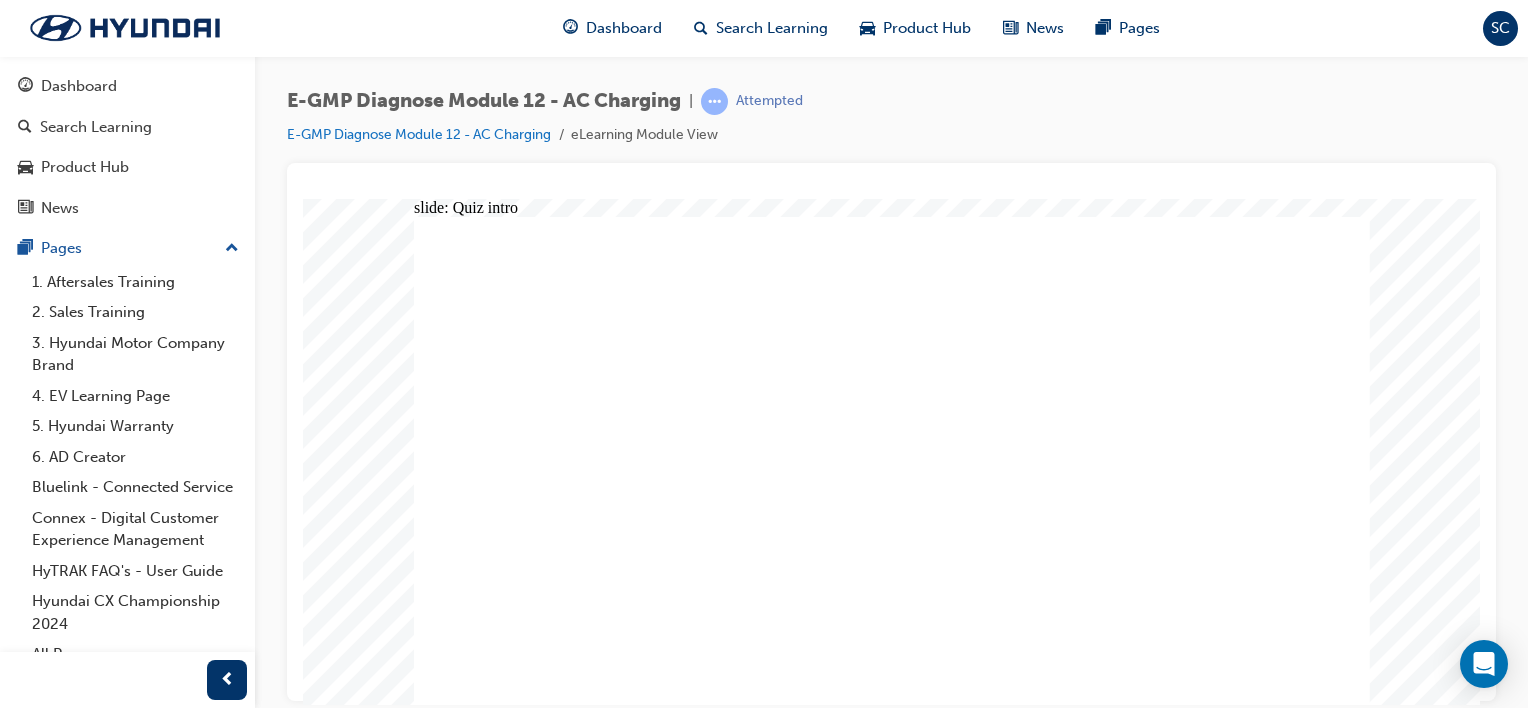 click 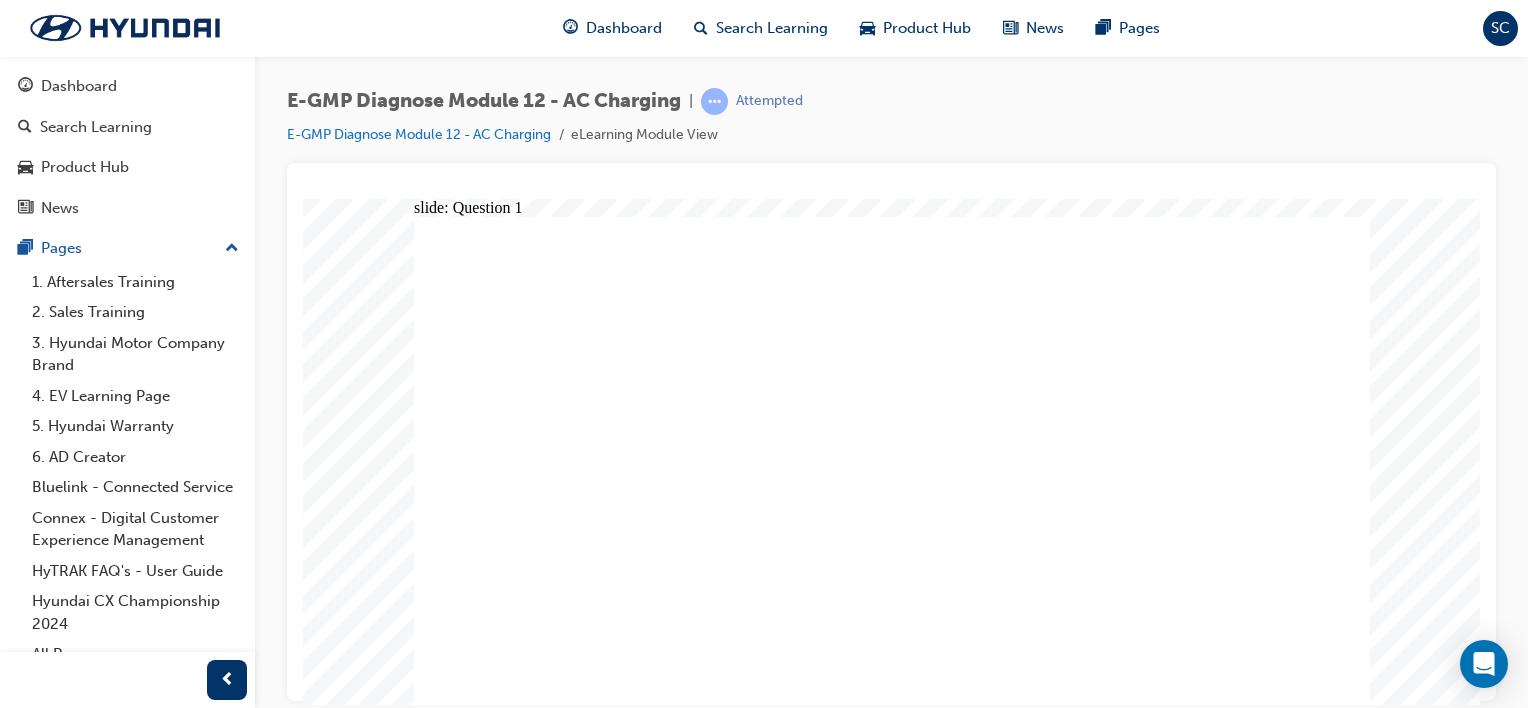 click 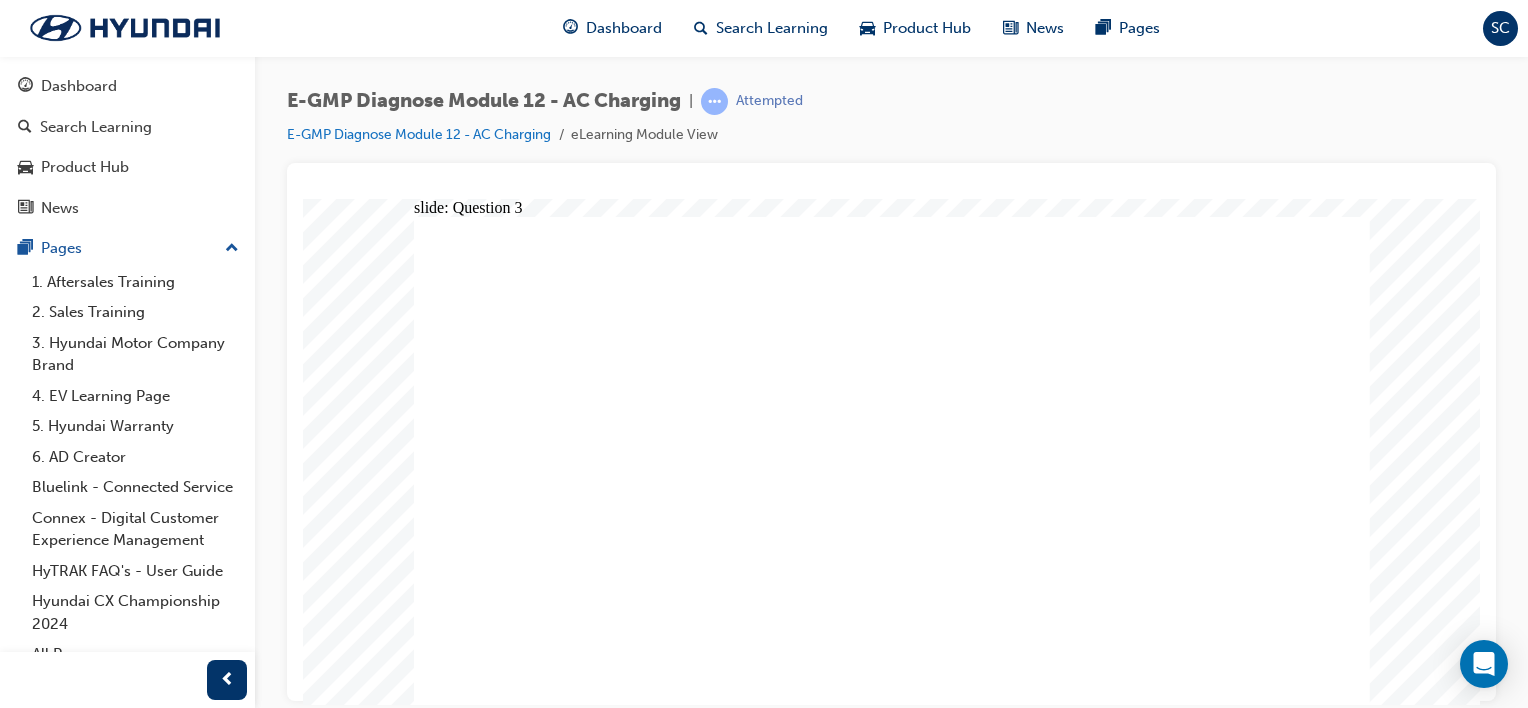 click 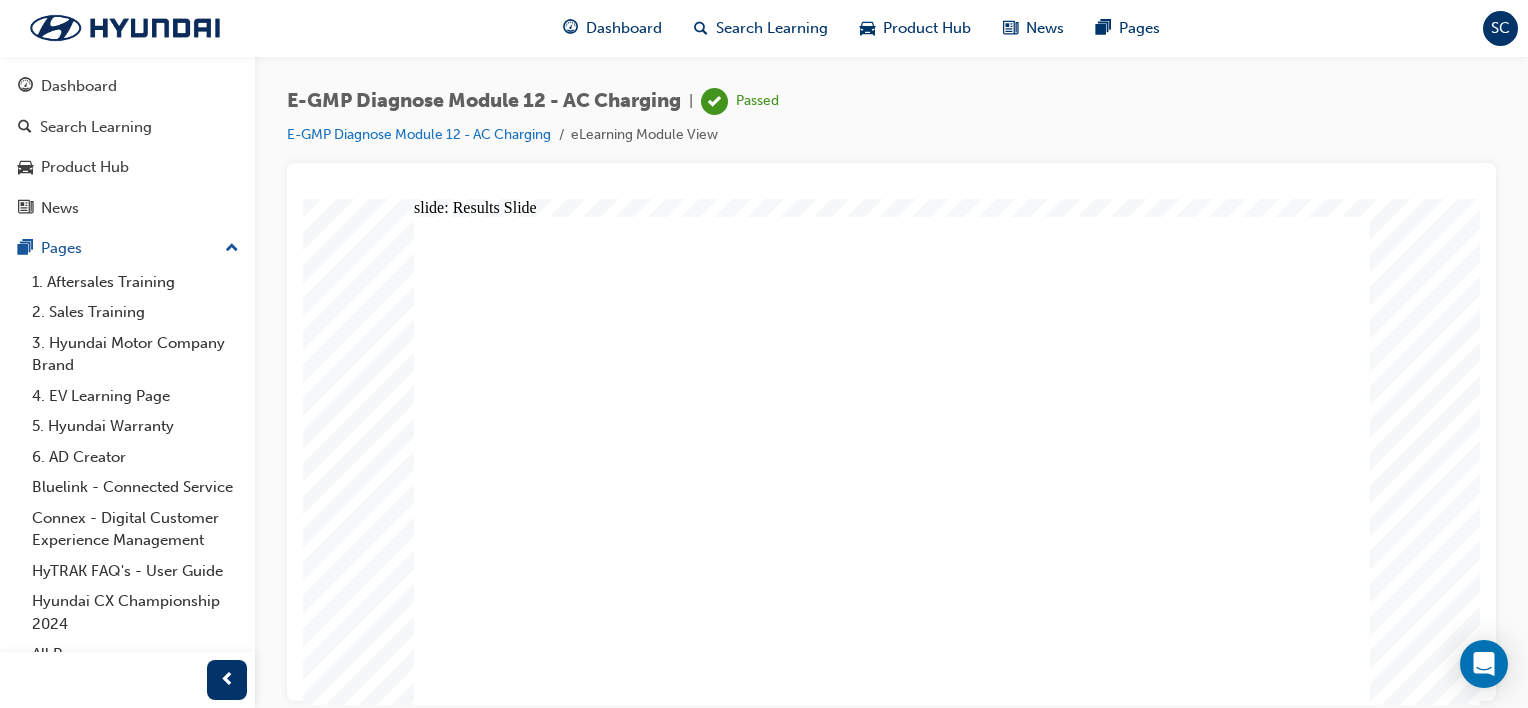 click 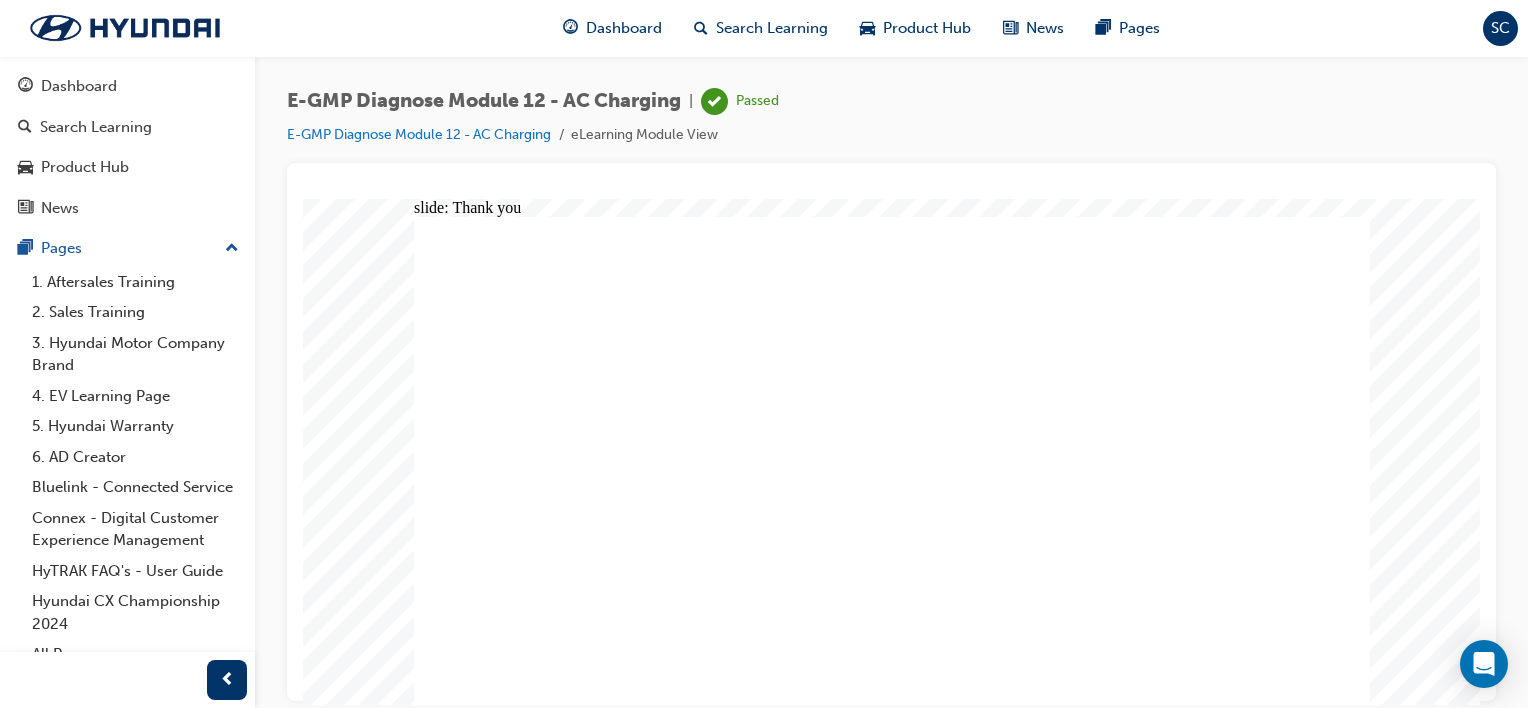 click 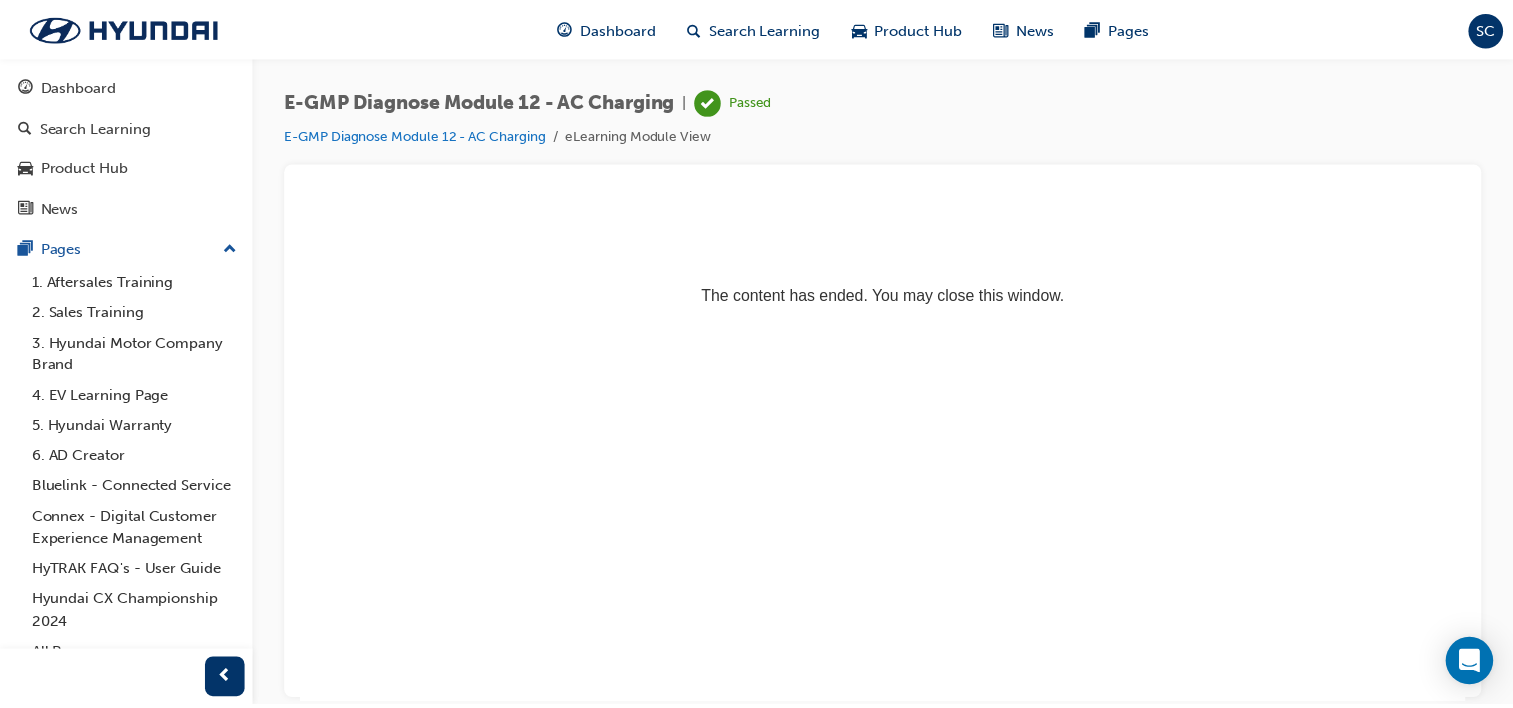 scroll, scrollTop: 0, scrollLeft: 0, axis: both 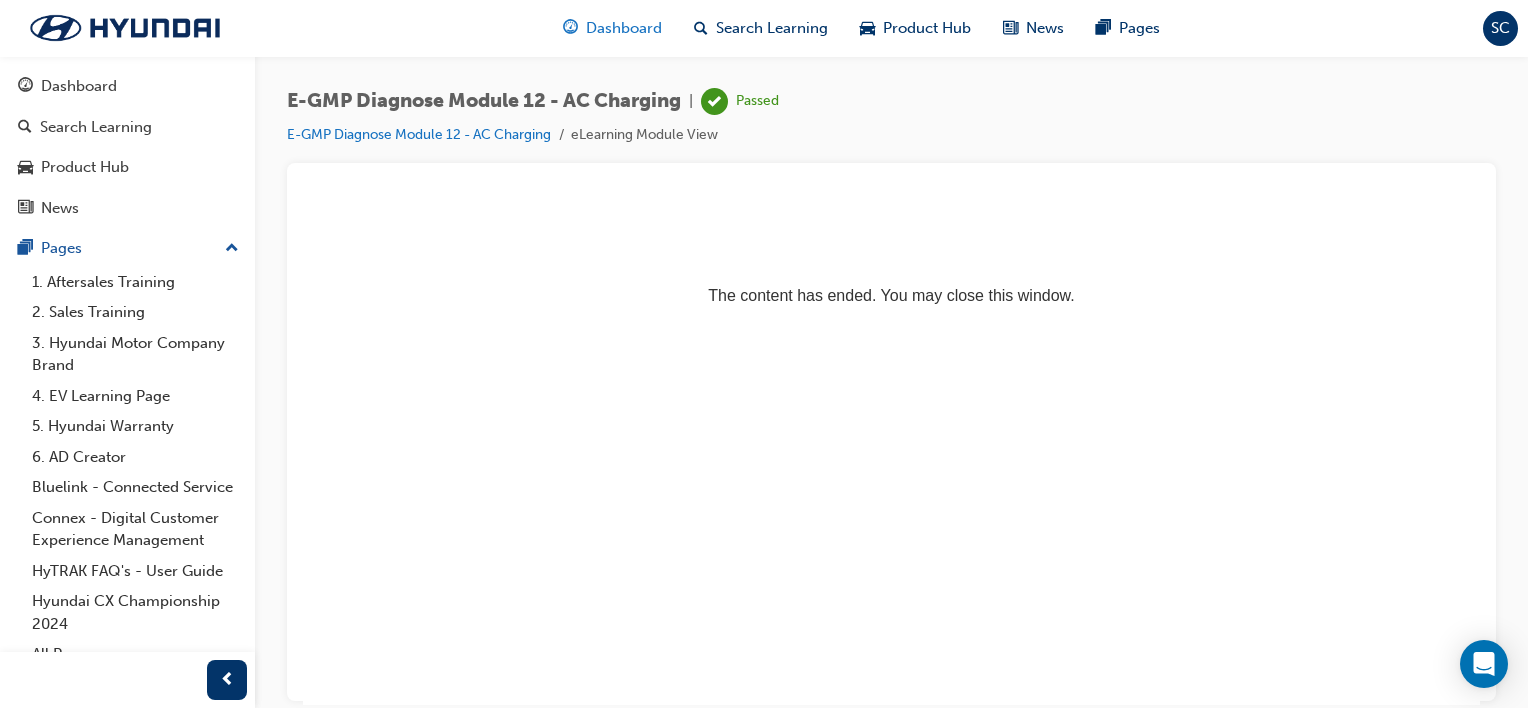 click on "Dashboard" at bounding box center (624, 28) 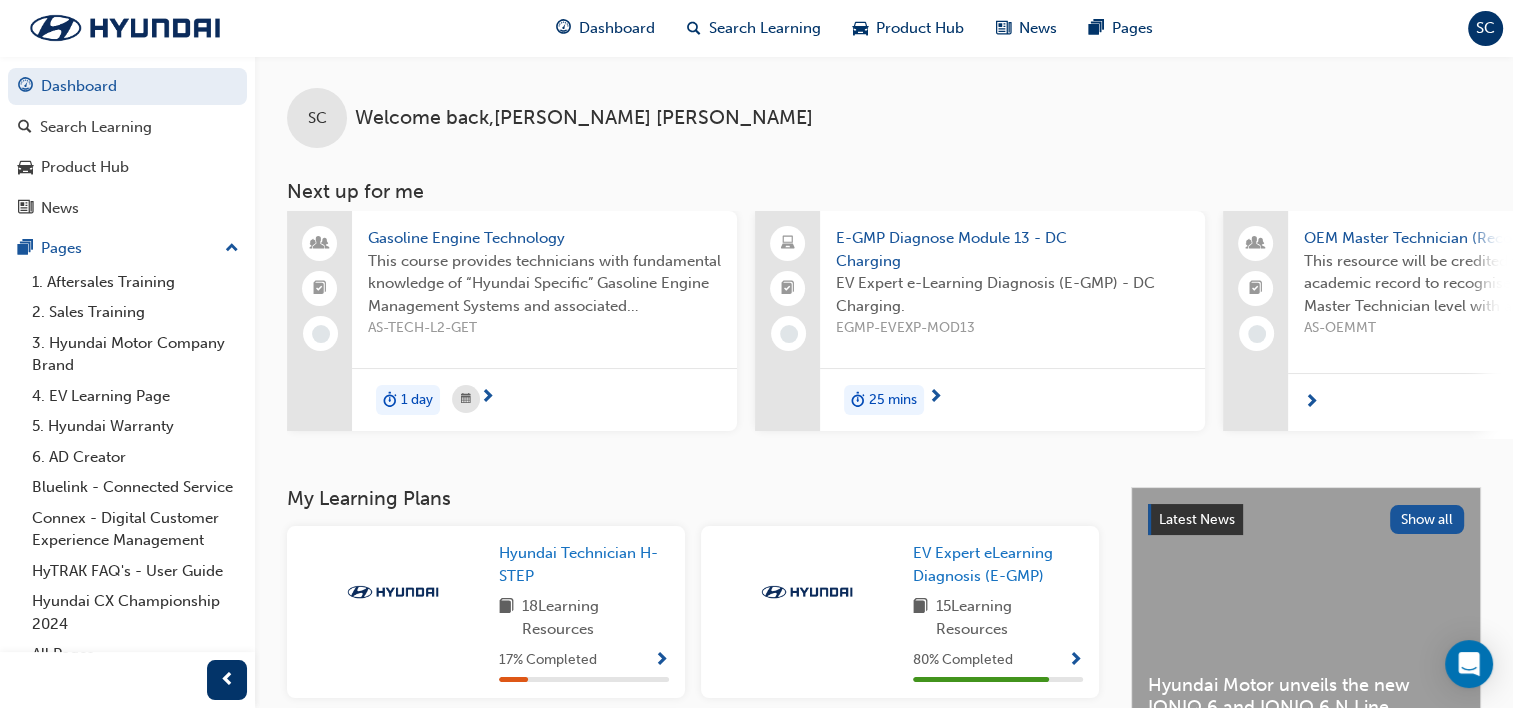 click on "E-GMP Diagnose Module 13 - DC Charging" at bounding box center (1012, 249) 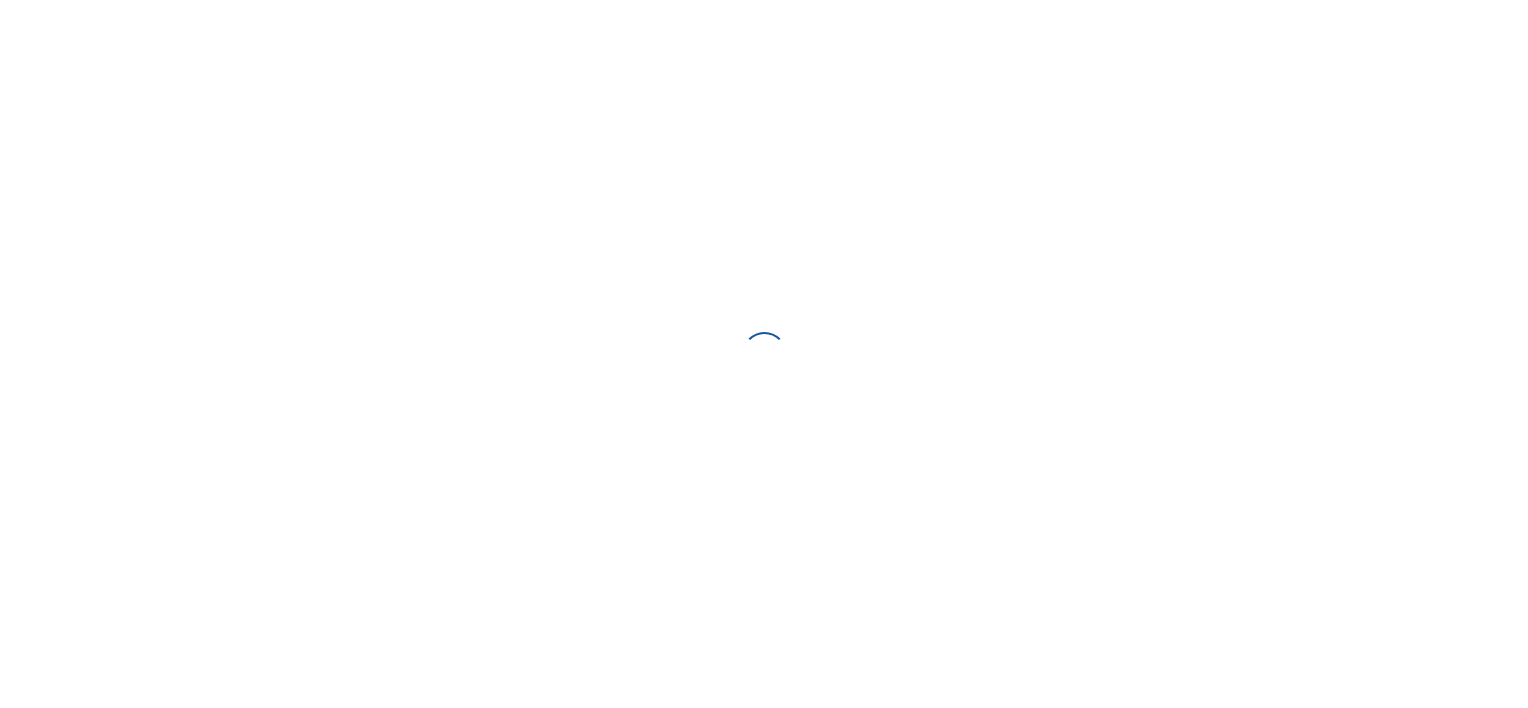 scroll, scrollTop: 0, scrollLeft: 0, axis: both 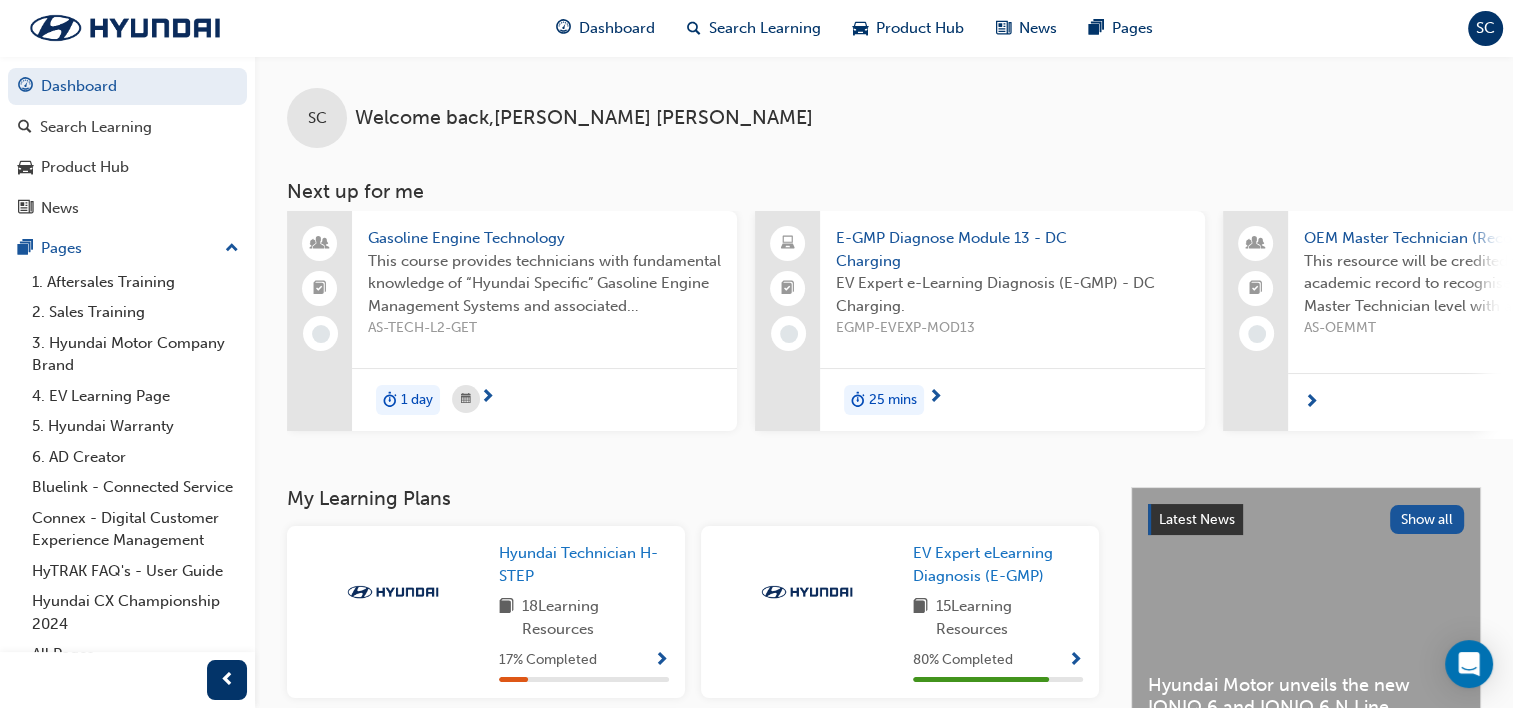click on "E-GMP Diagnose Module 13 - DC Charging" at bounding box center (1012, 249) 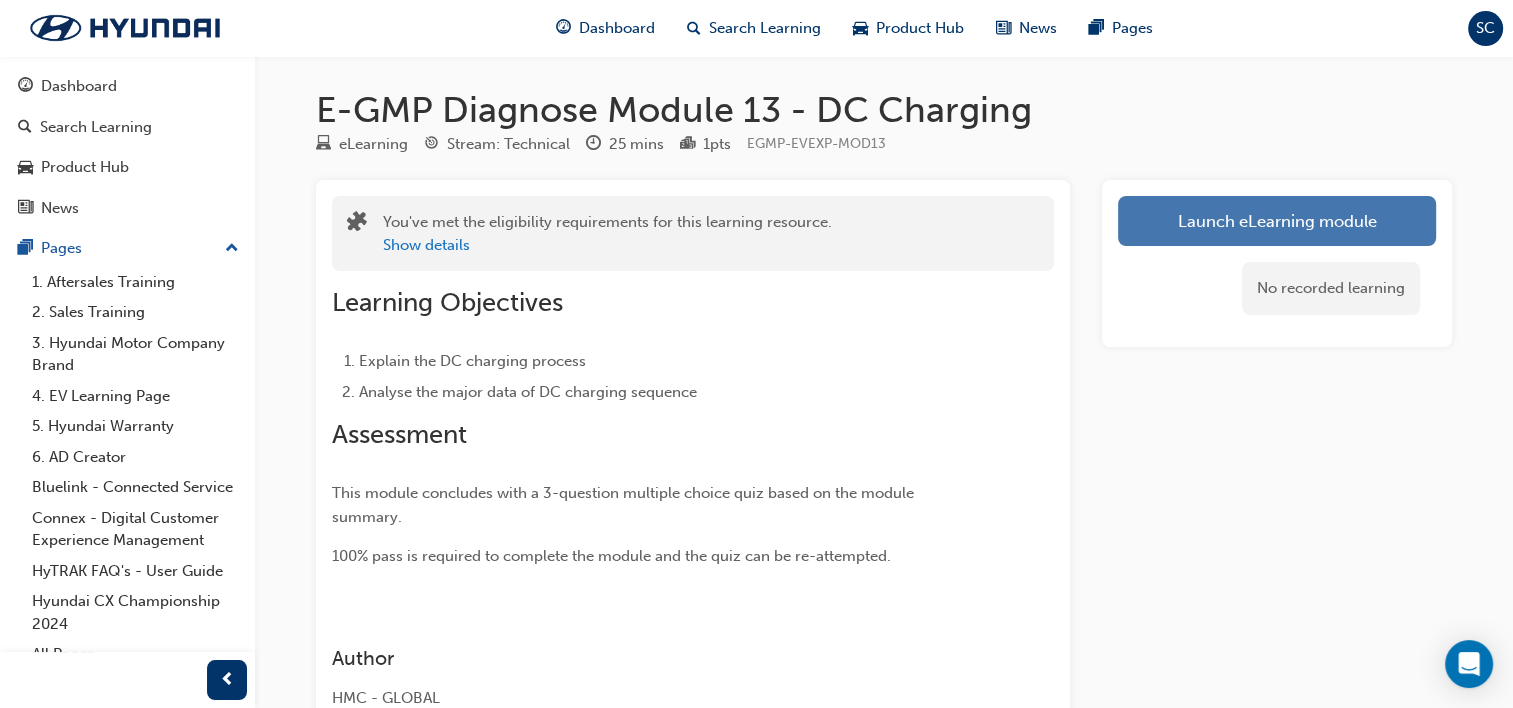 click on "Launch eLearning module" at bounding box center [1277, 221] 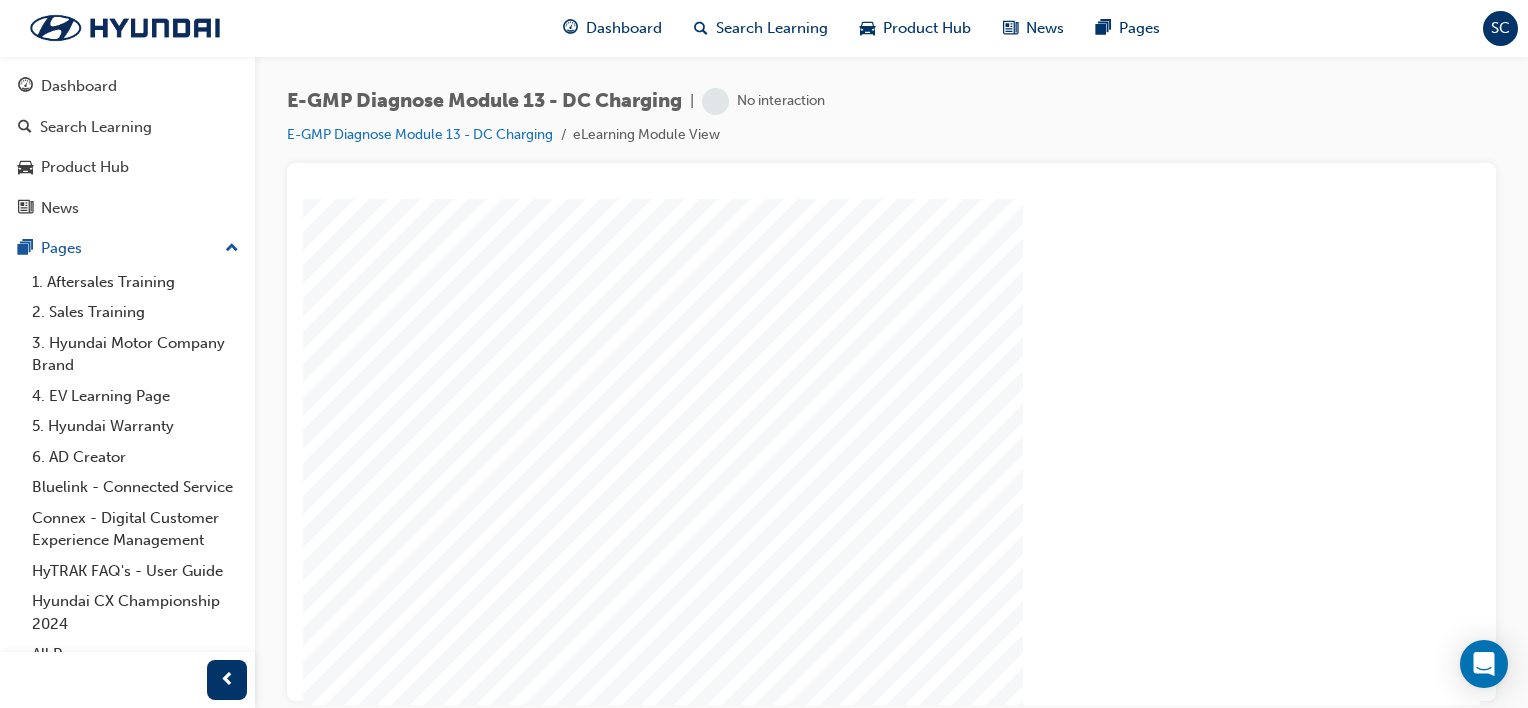 scroll, scrollTop: 0, scrollLeft: 0, axis: both 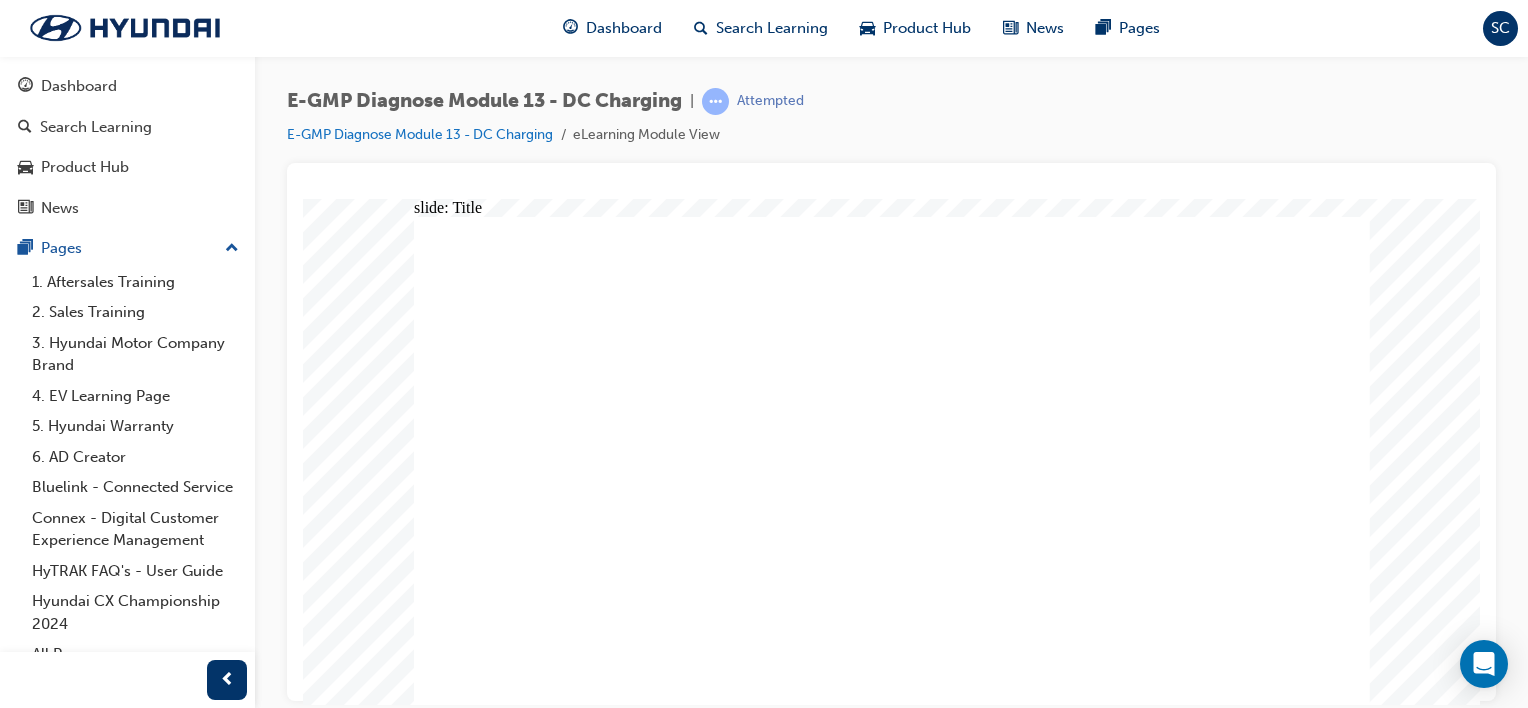 click 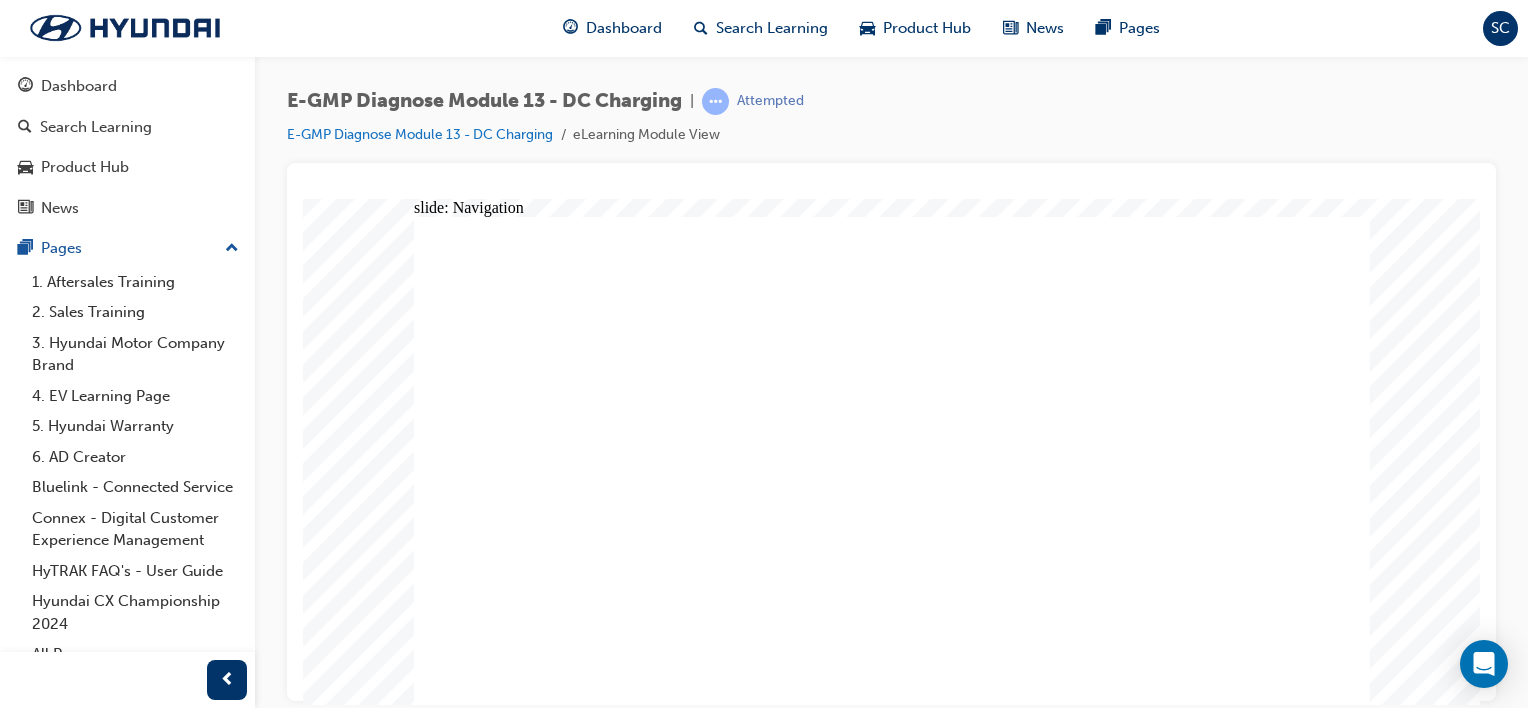 click 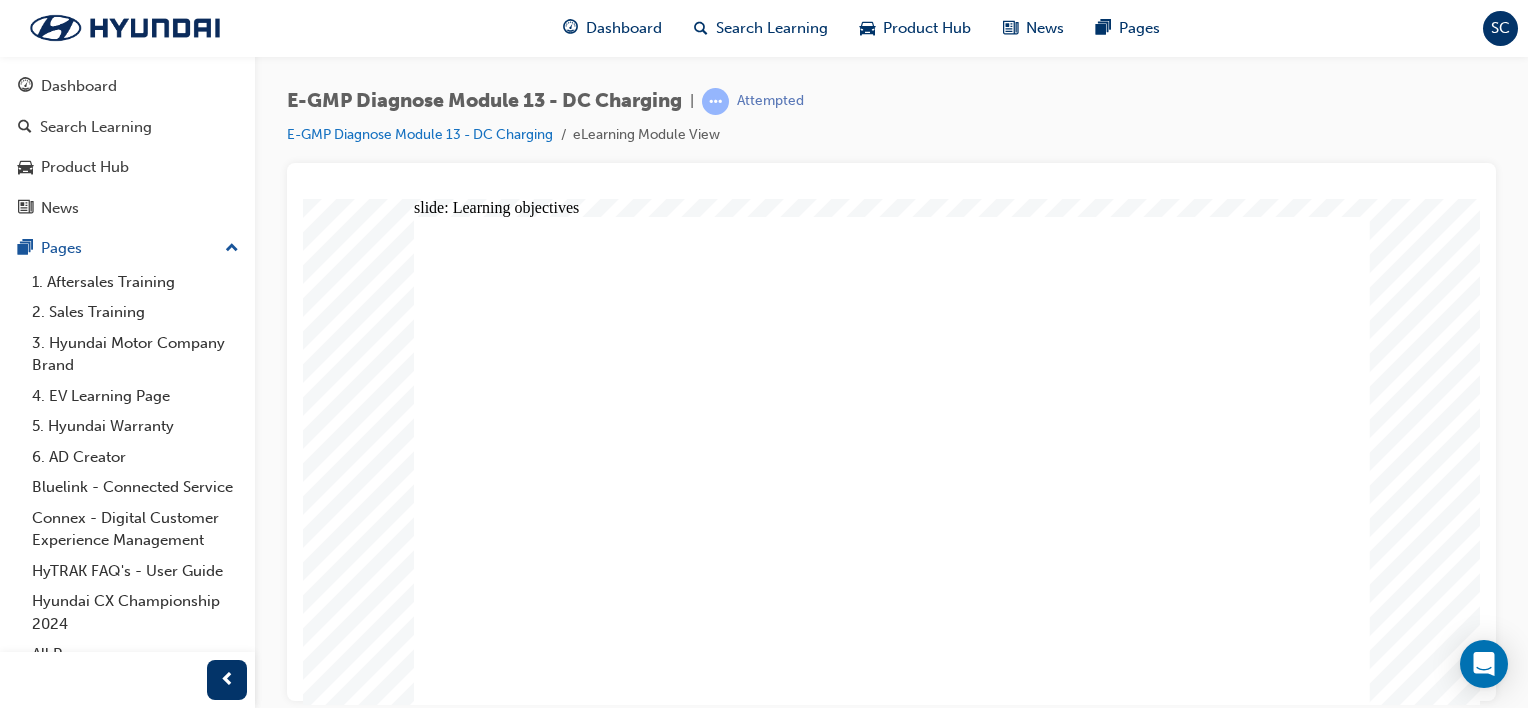 click 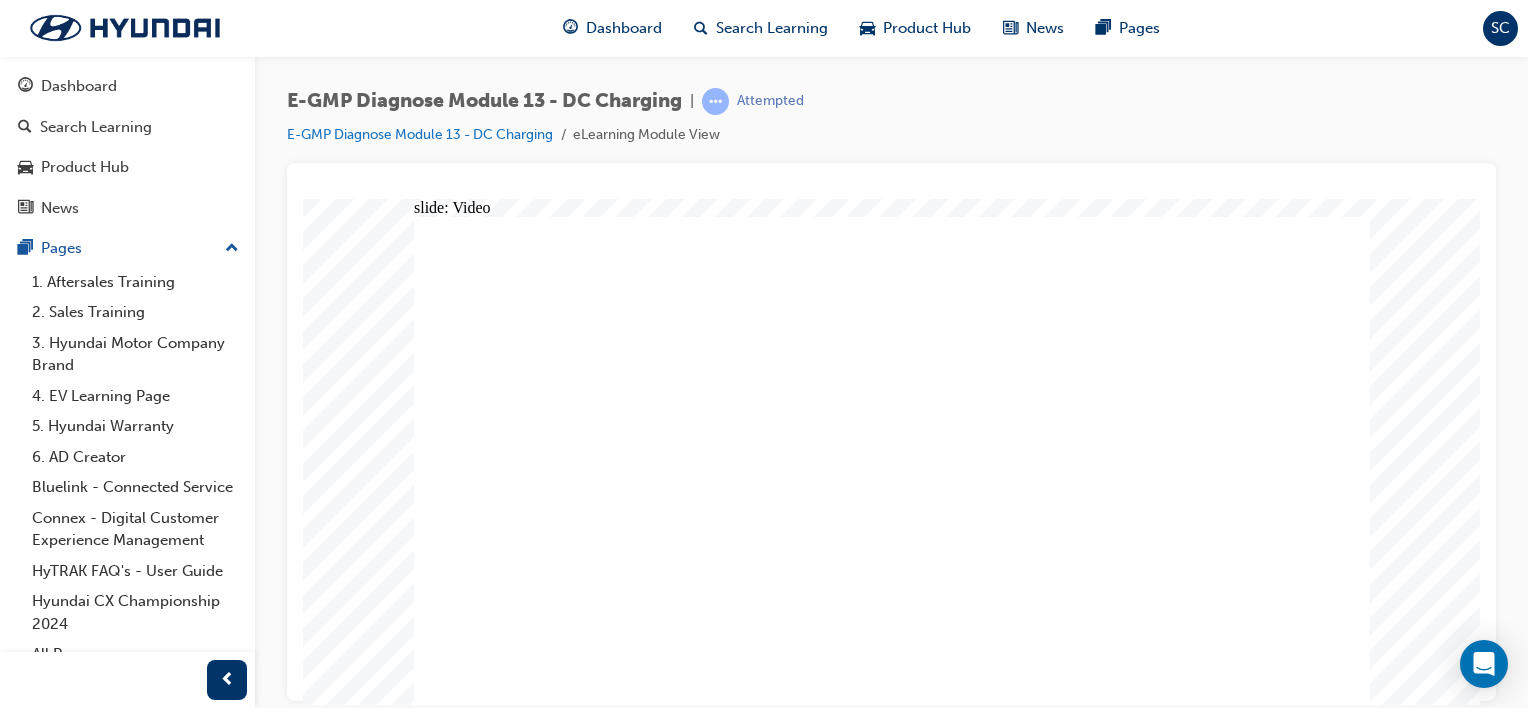 scroll, scrollTop: 0, scrollLeft: 0, axis: both 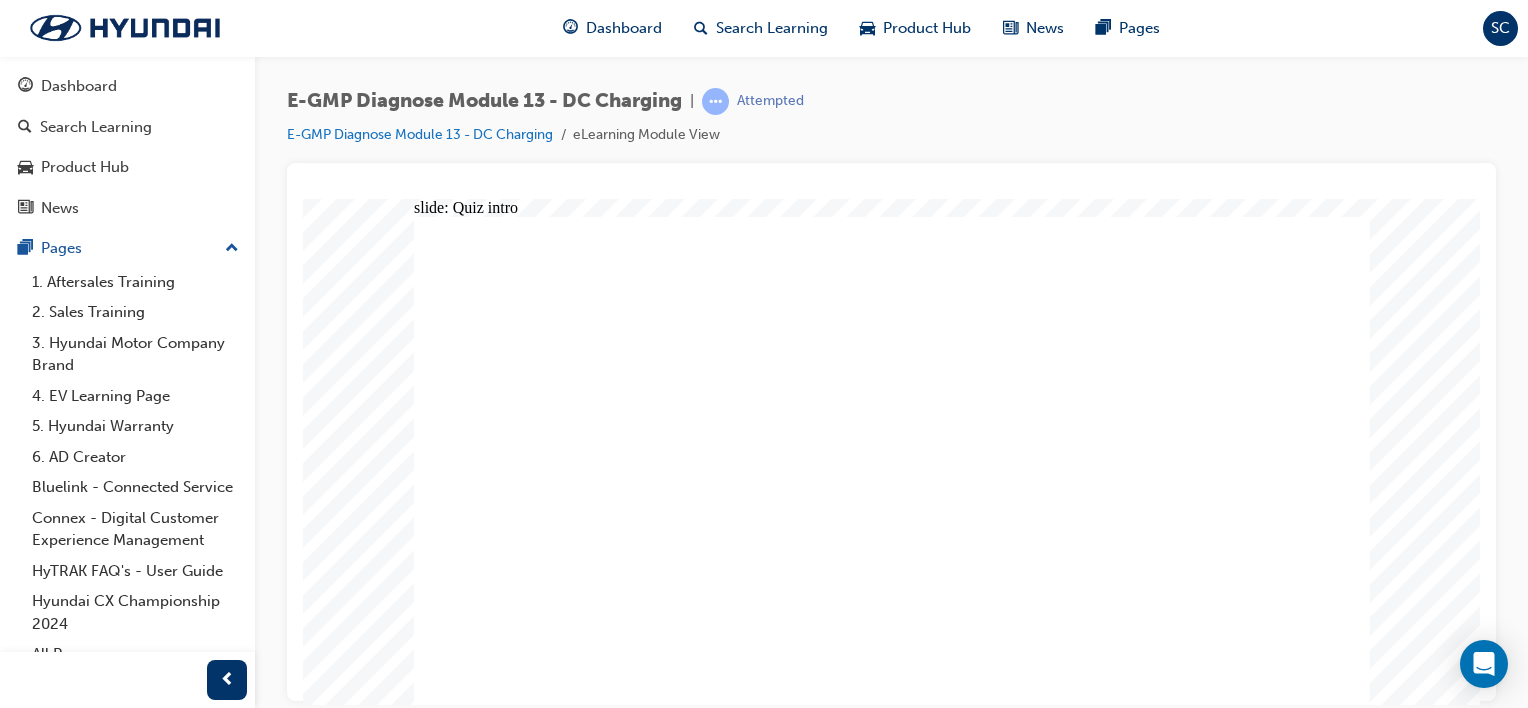 click 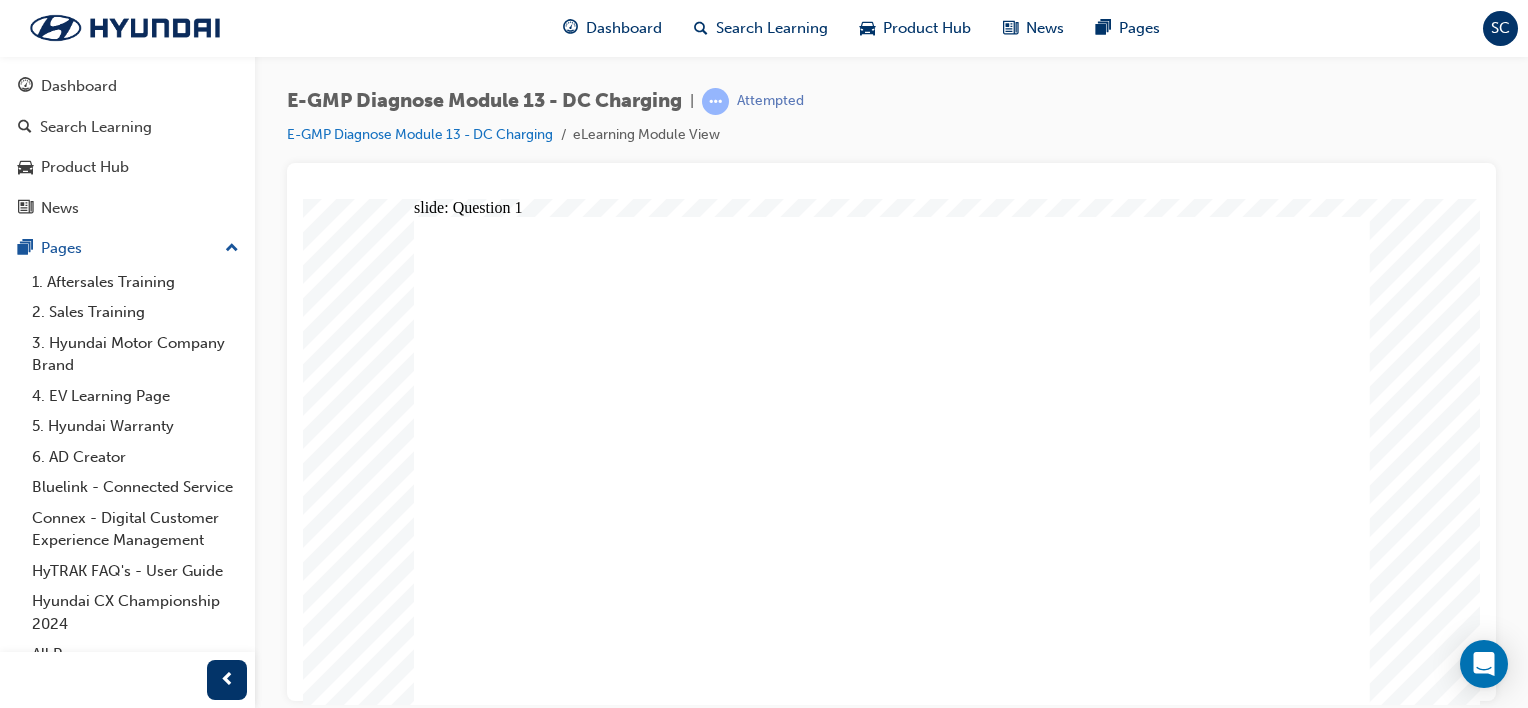 click 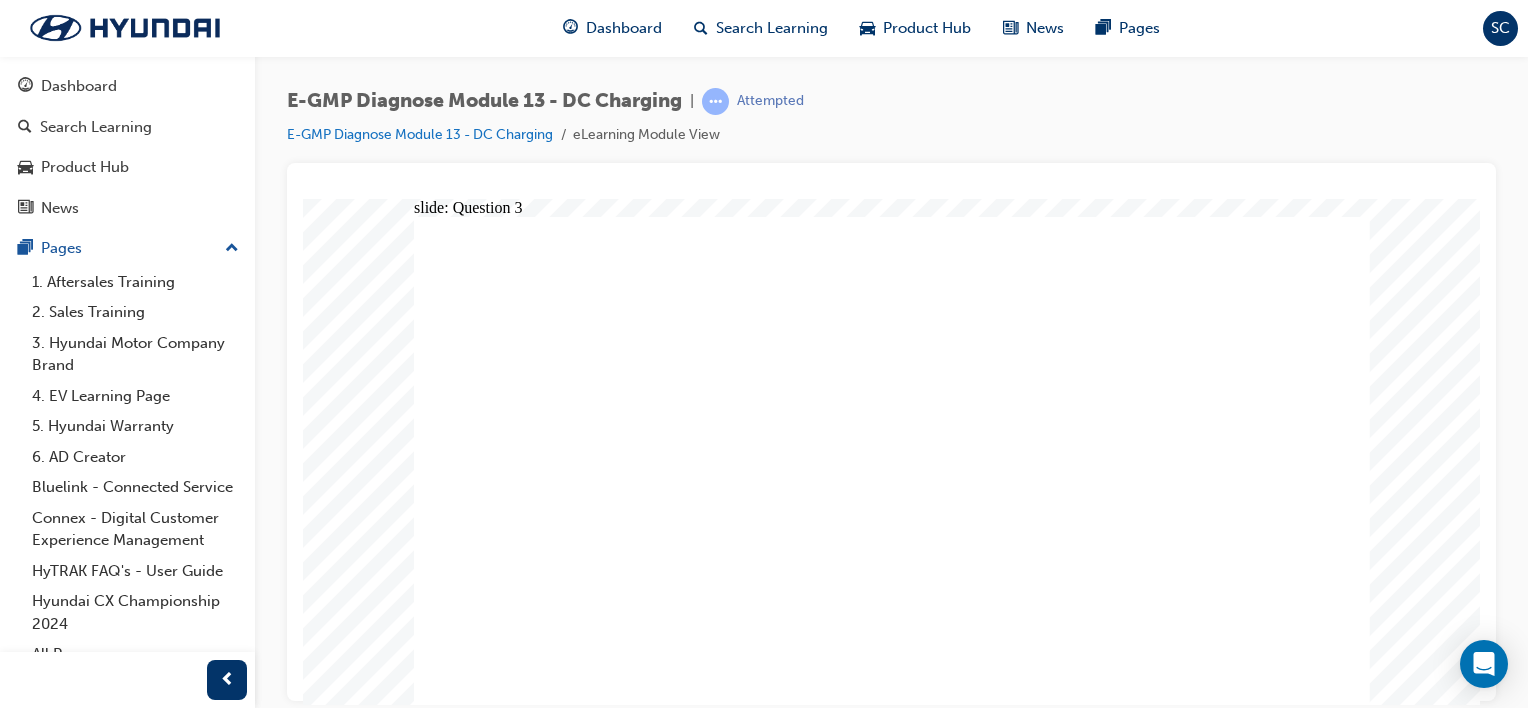 click 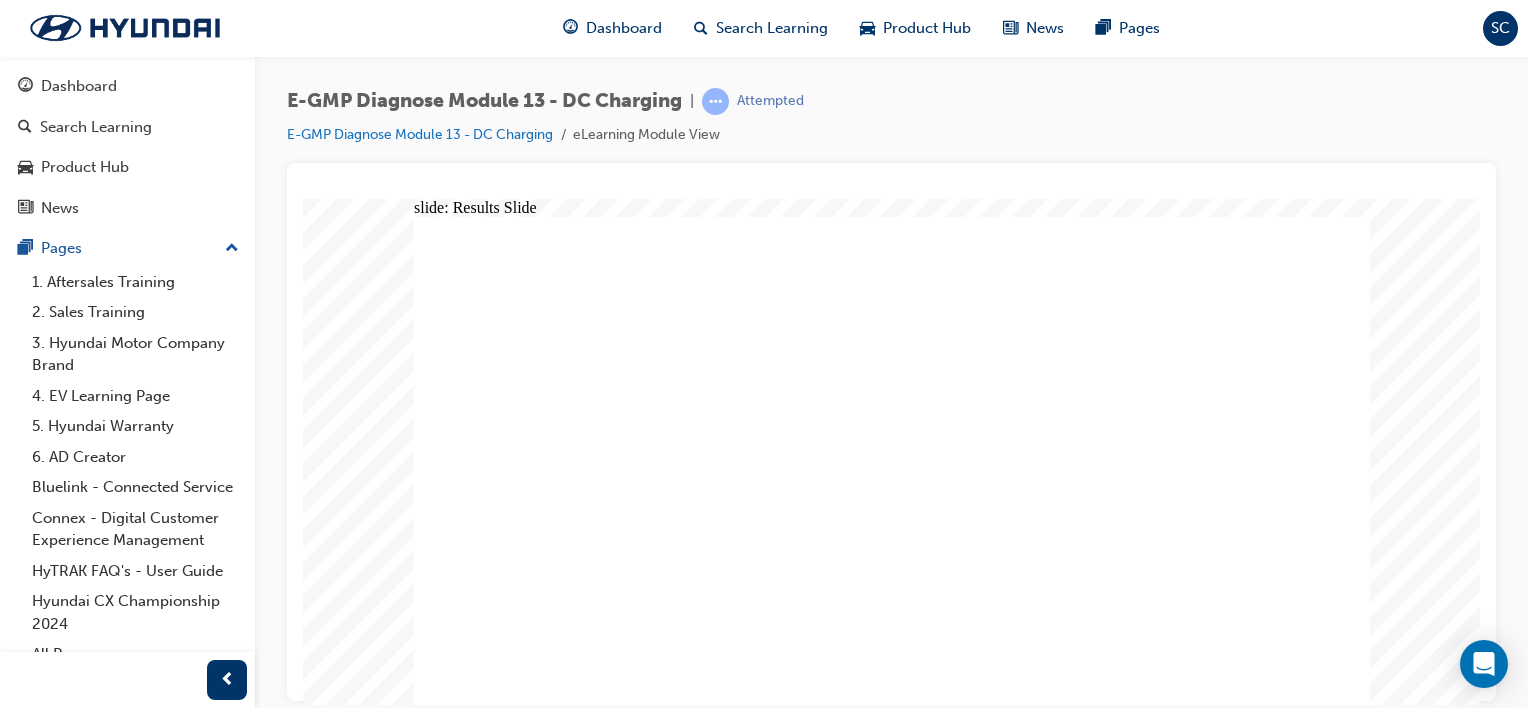 click 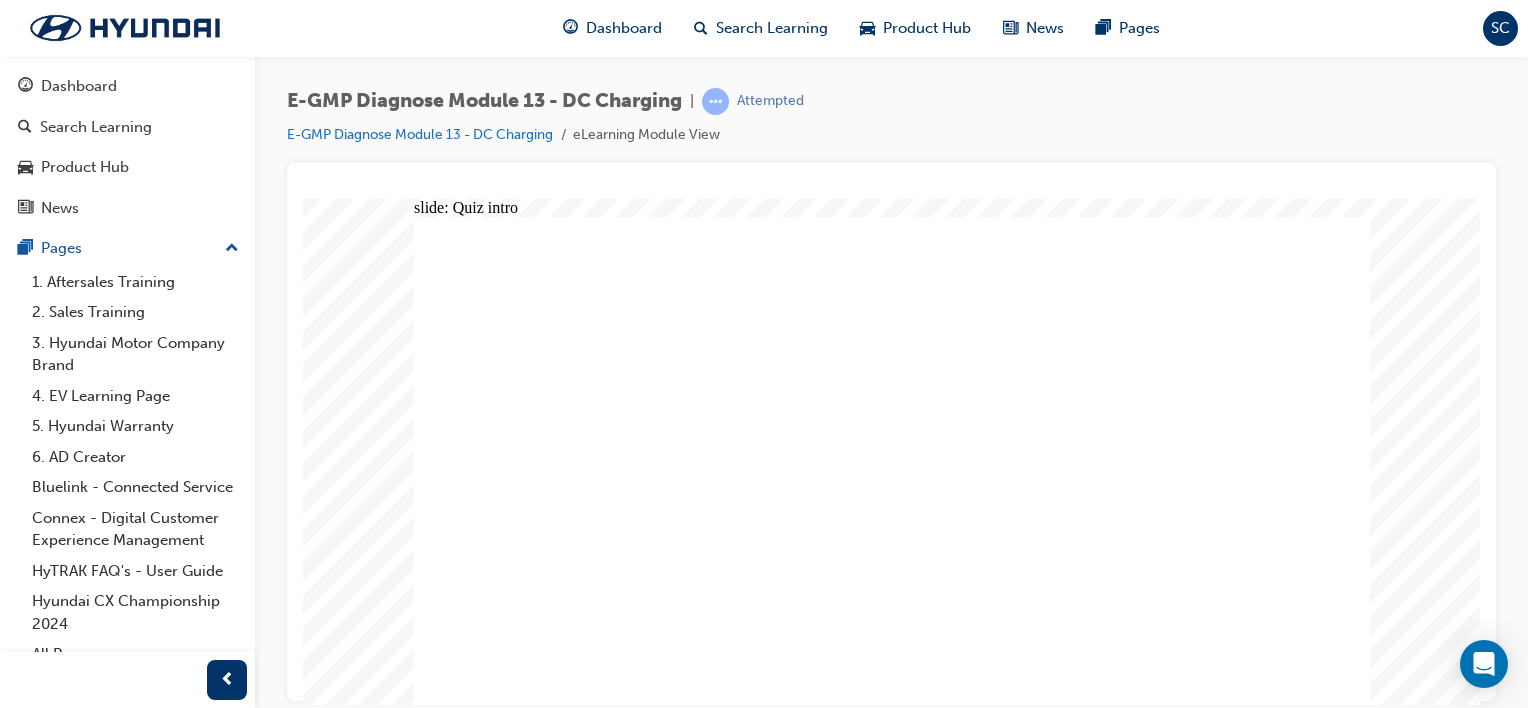 click 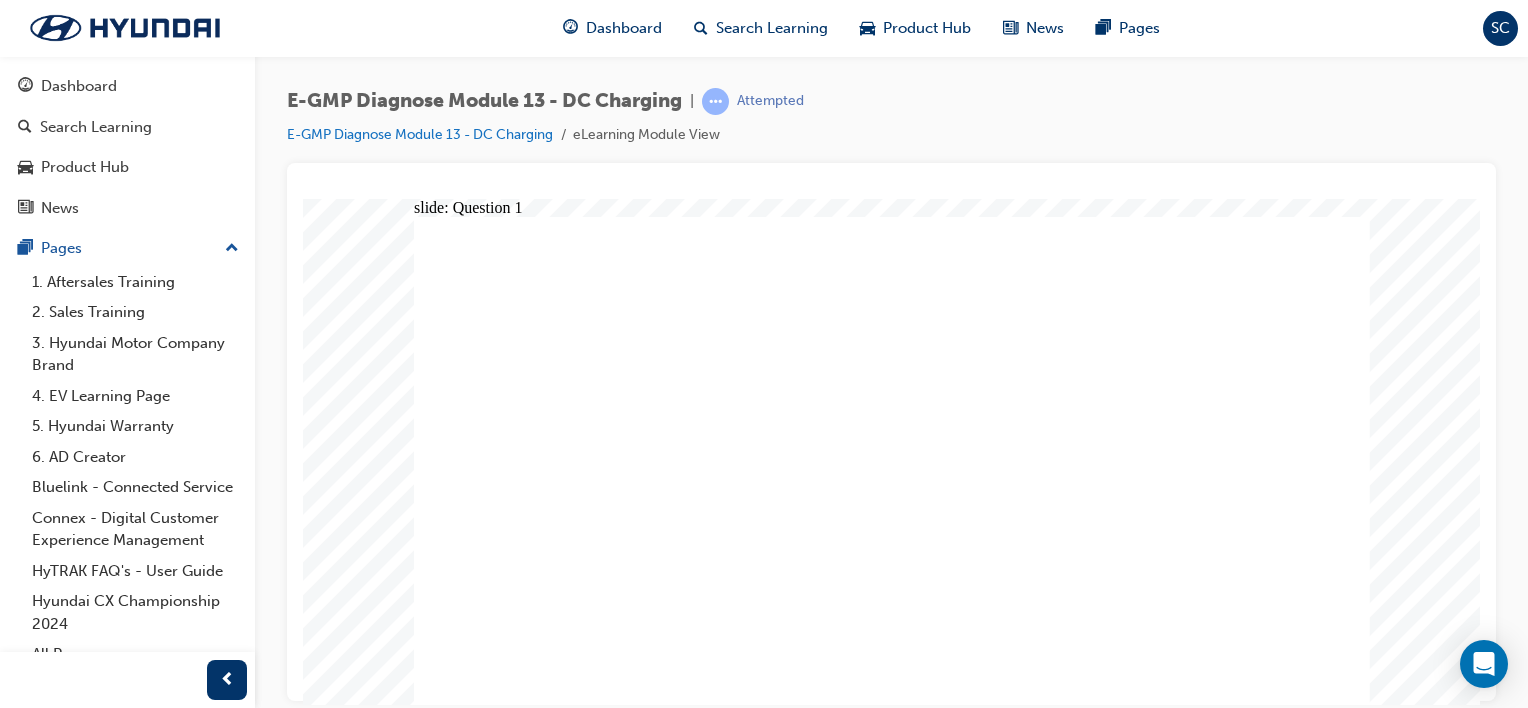 click 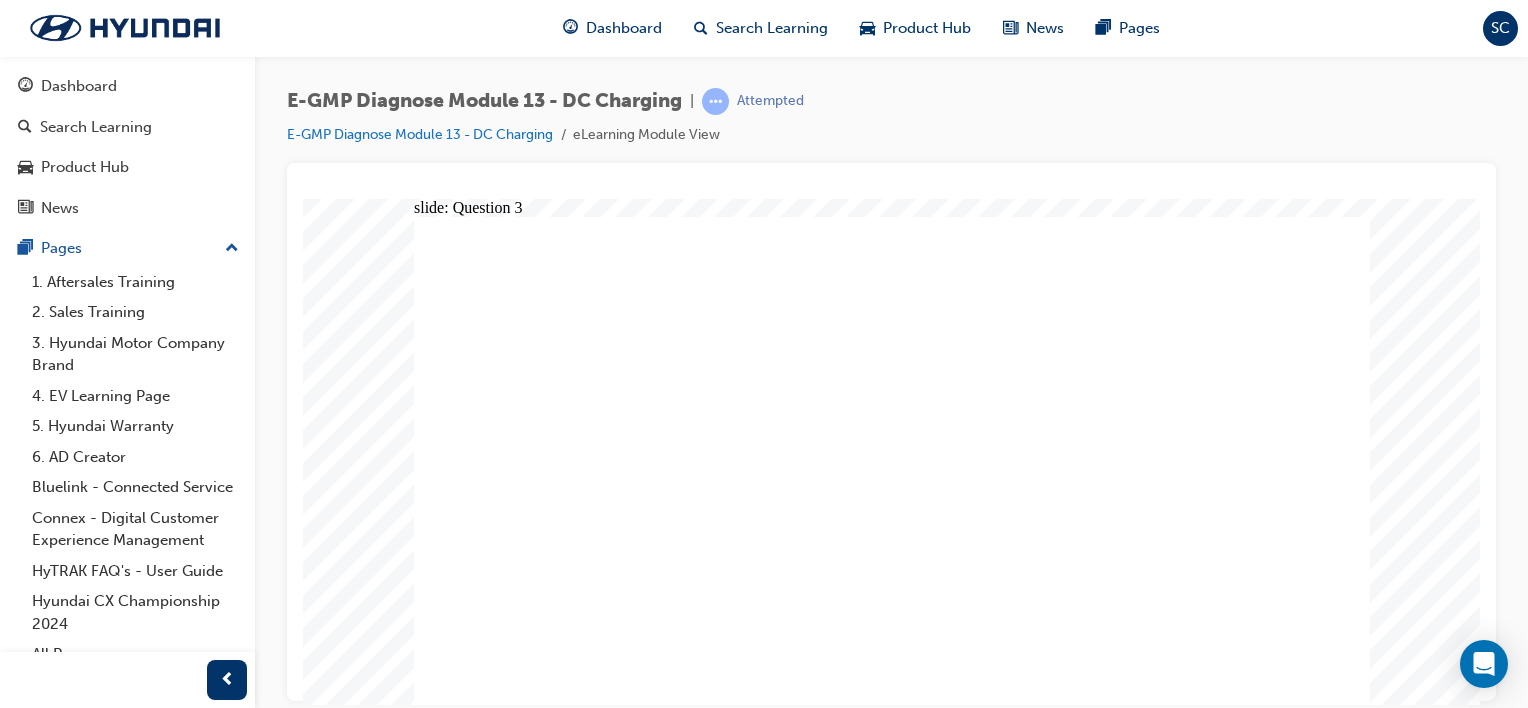 click 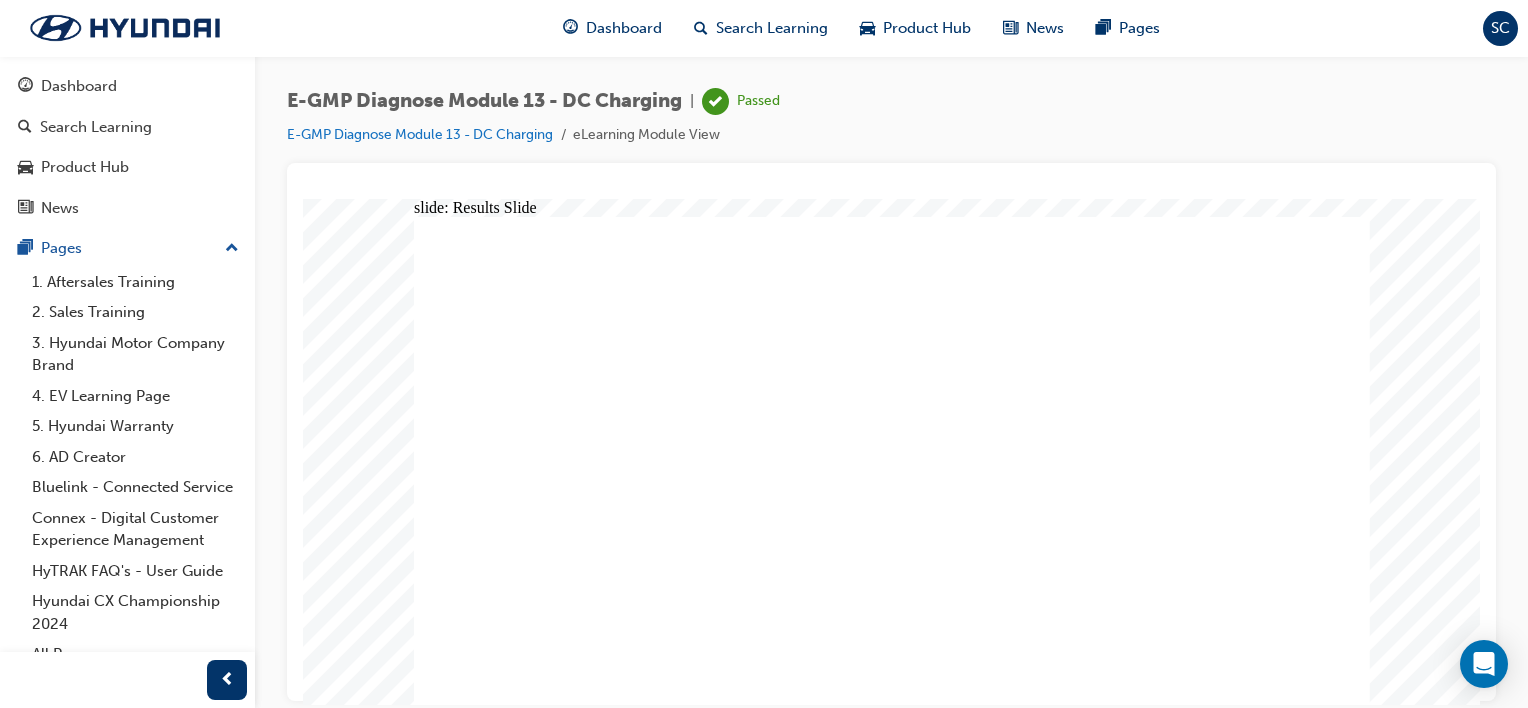 click 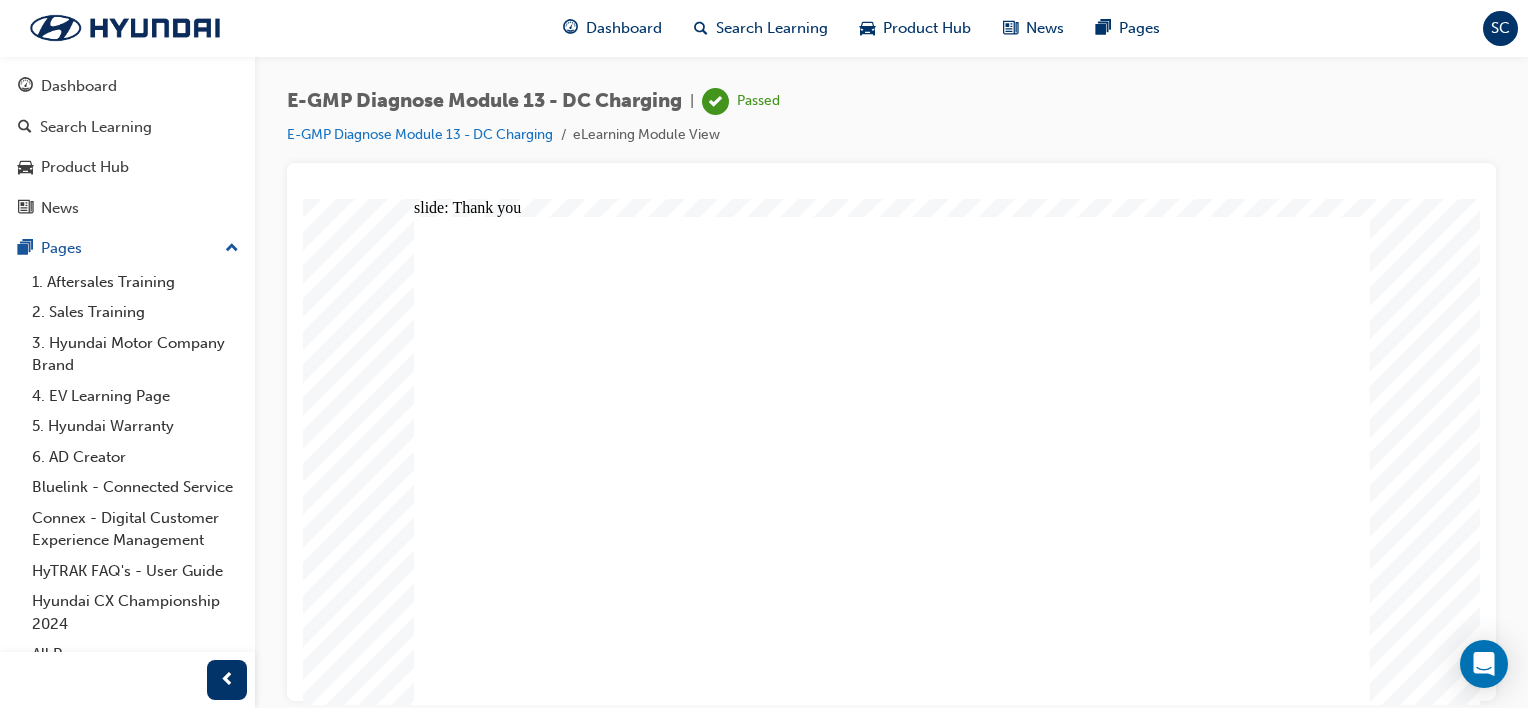 click 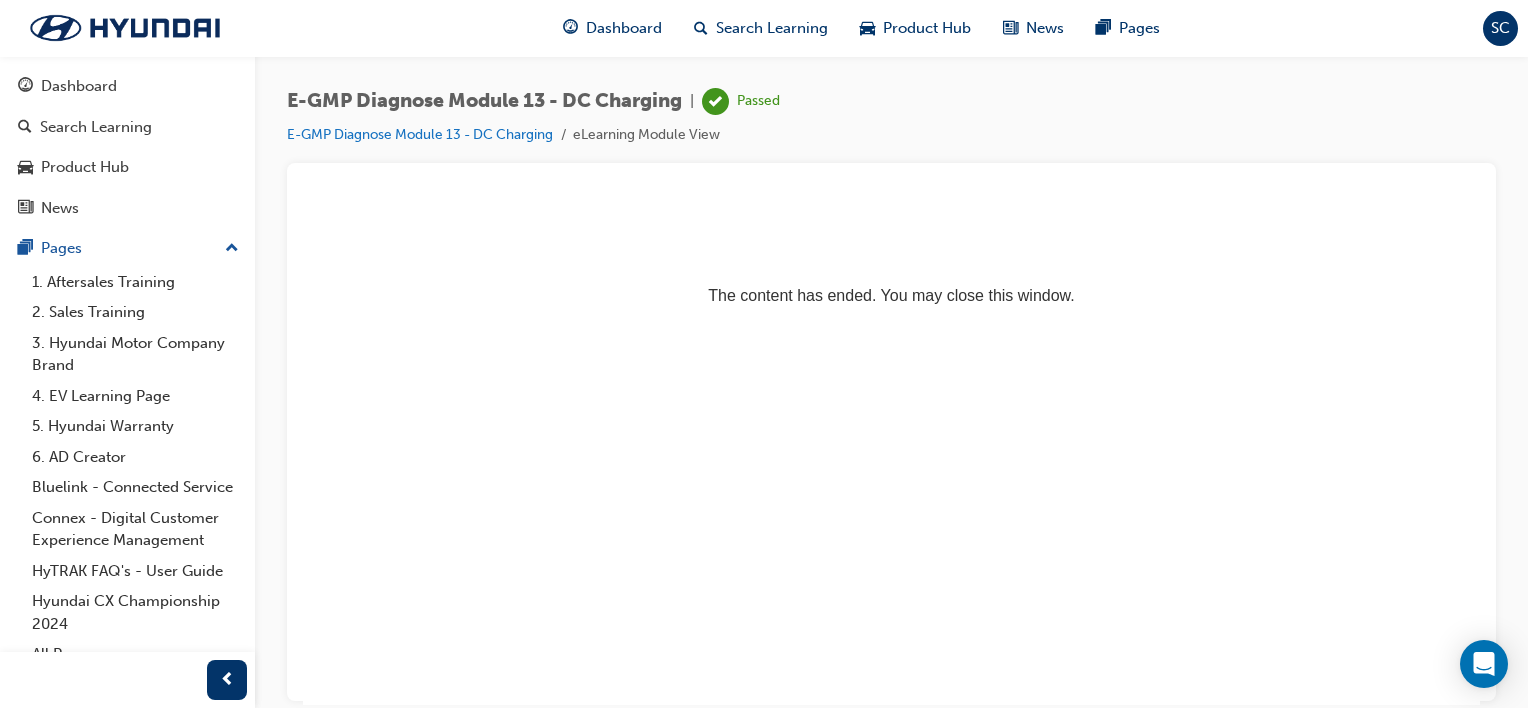 scroll, scrollTop: 0, scrollLeft: 0, axis: both 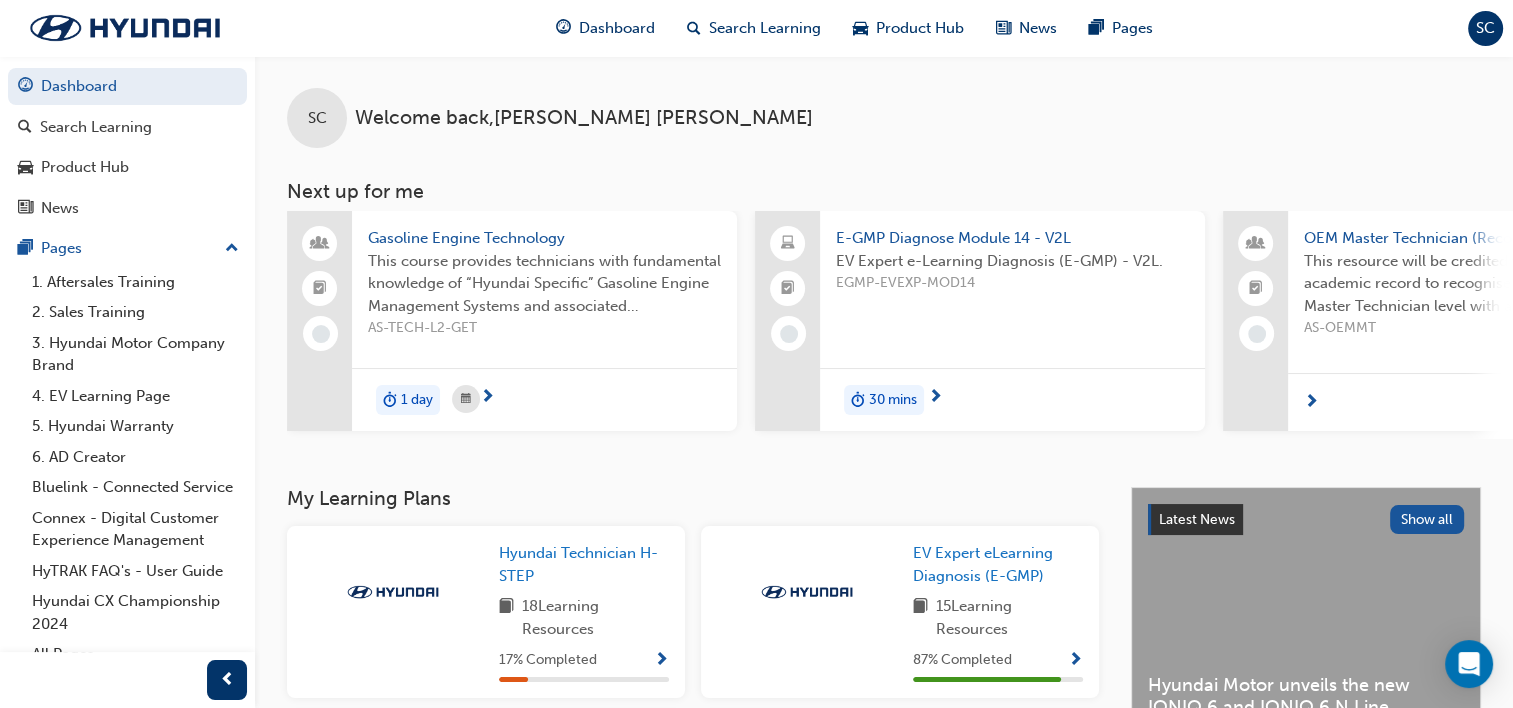 click on "30 mins" at bounding box center [893, 400] 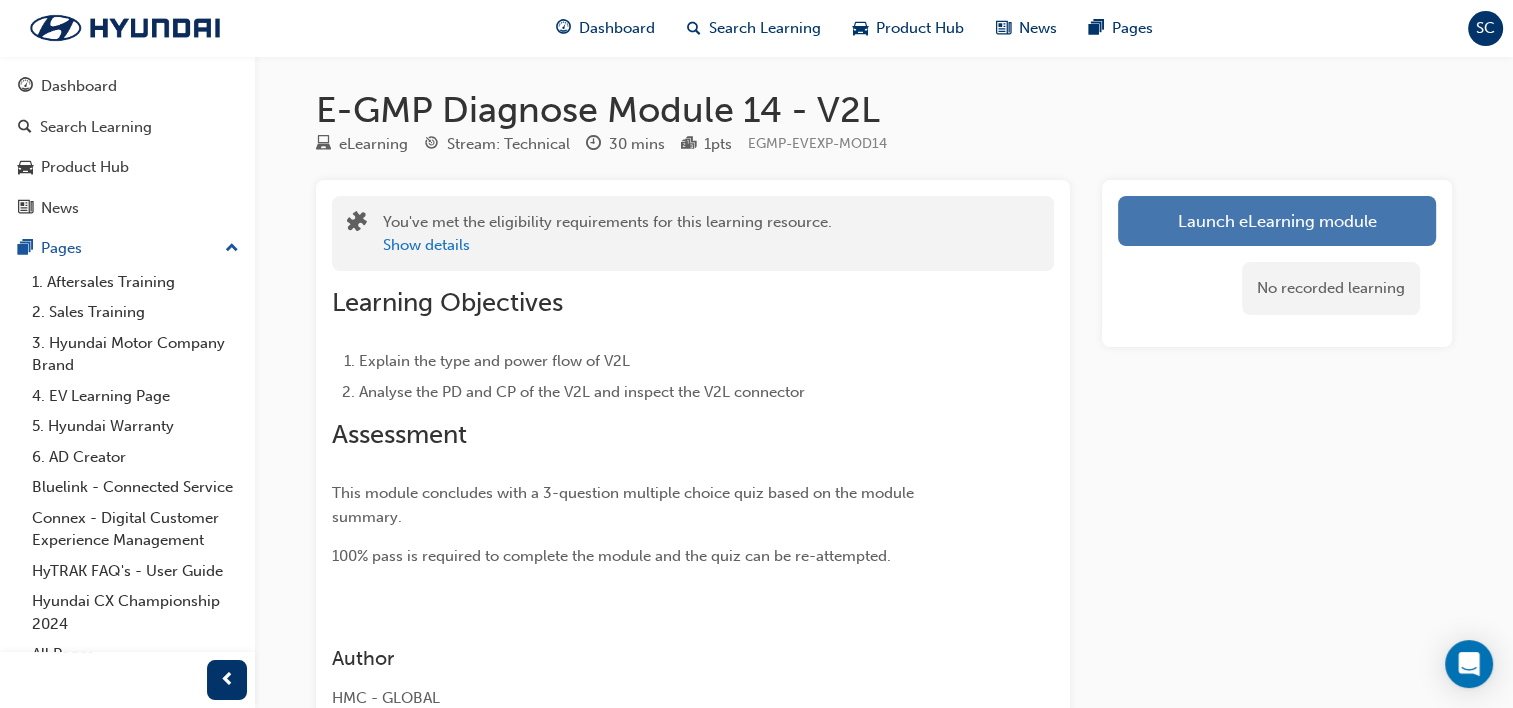 click on "Launch eLearning module" at bounding box center (1277, 221) 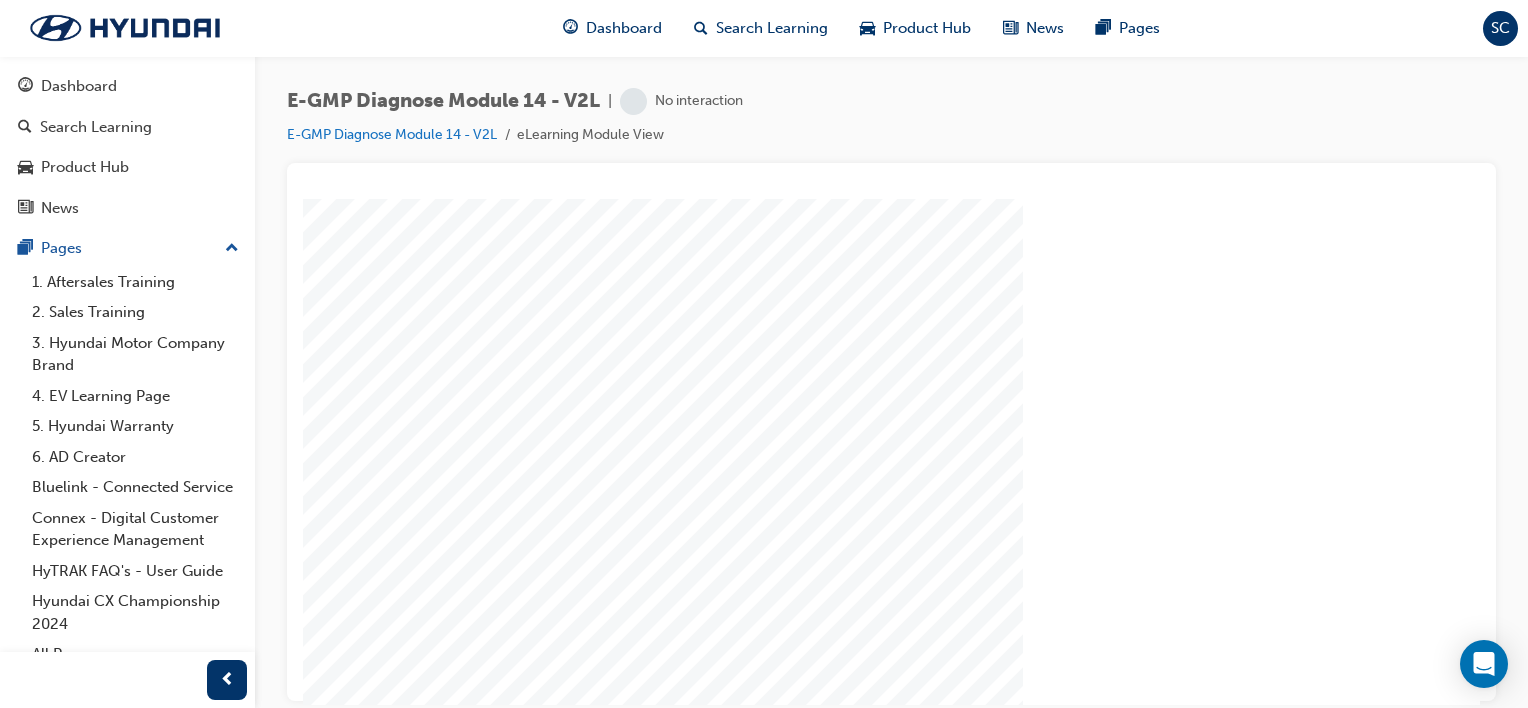 scroll, scrollTop: 0, scrollLeft: 0, axis: both 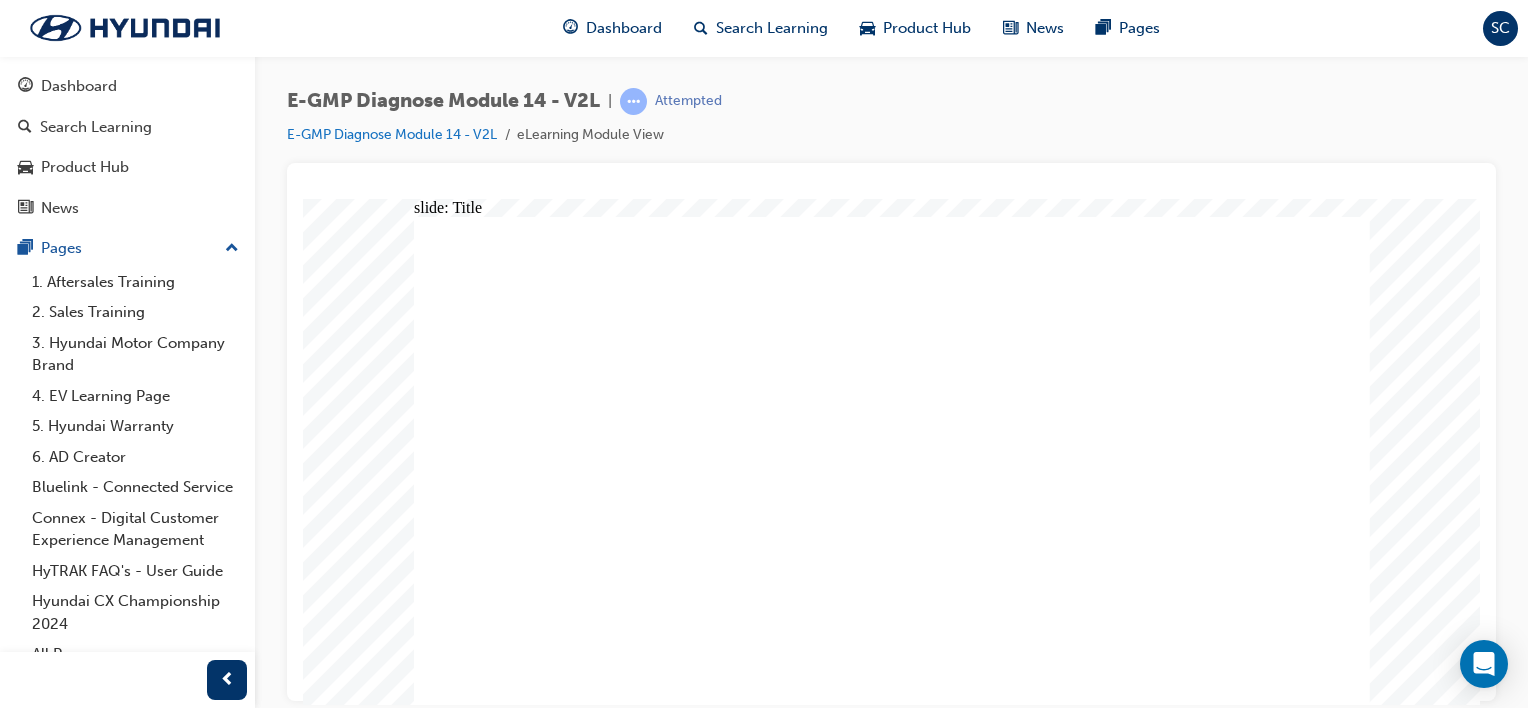 click 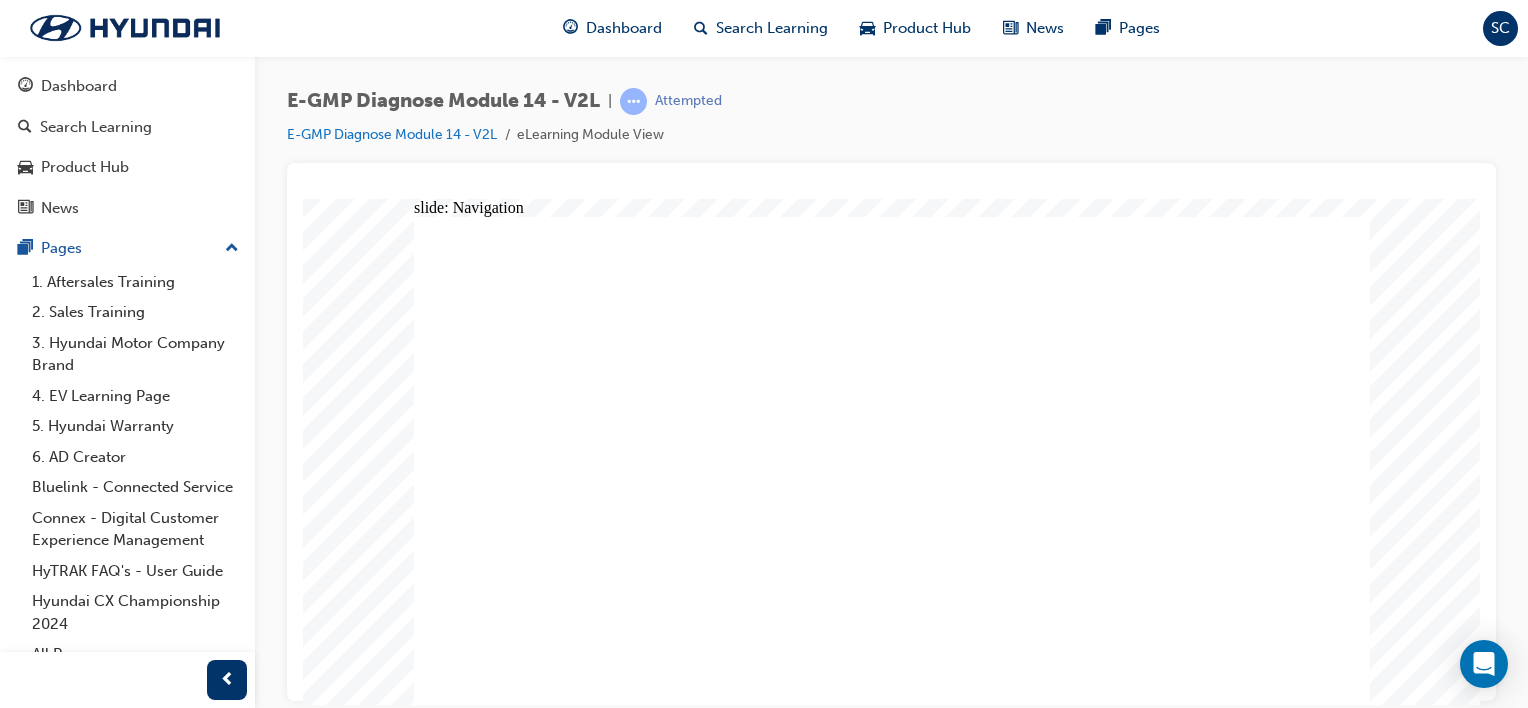 click 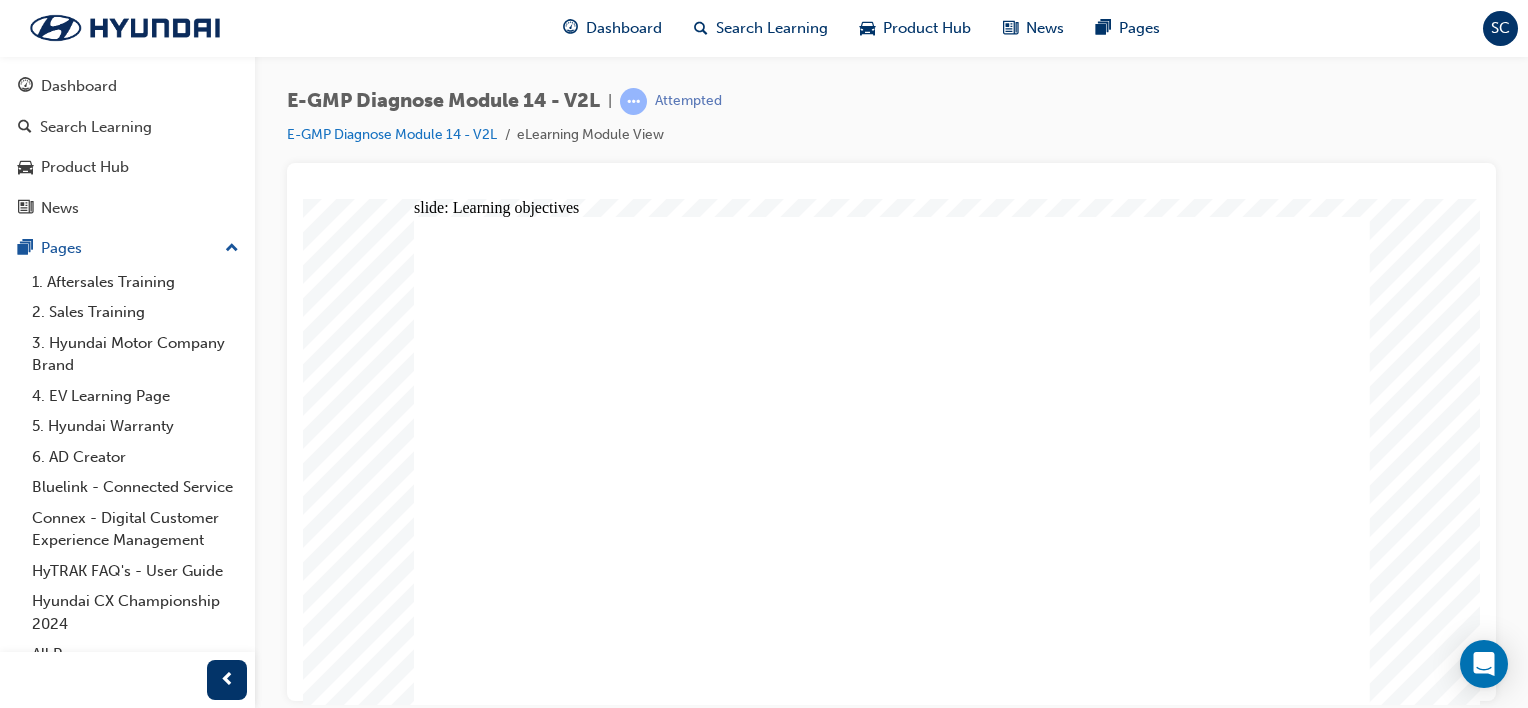 click 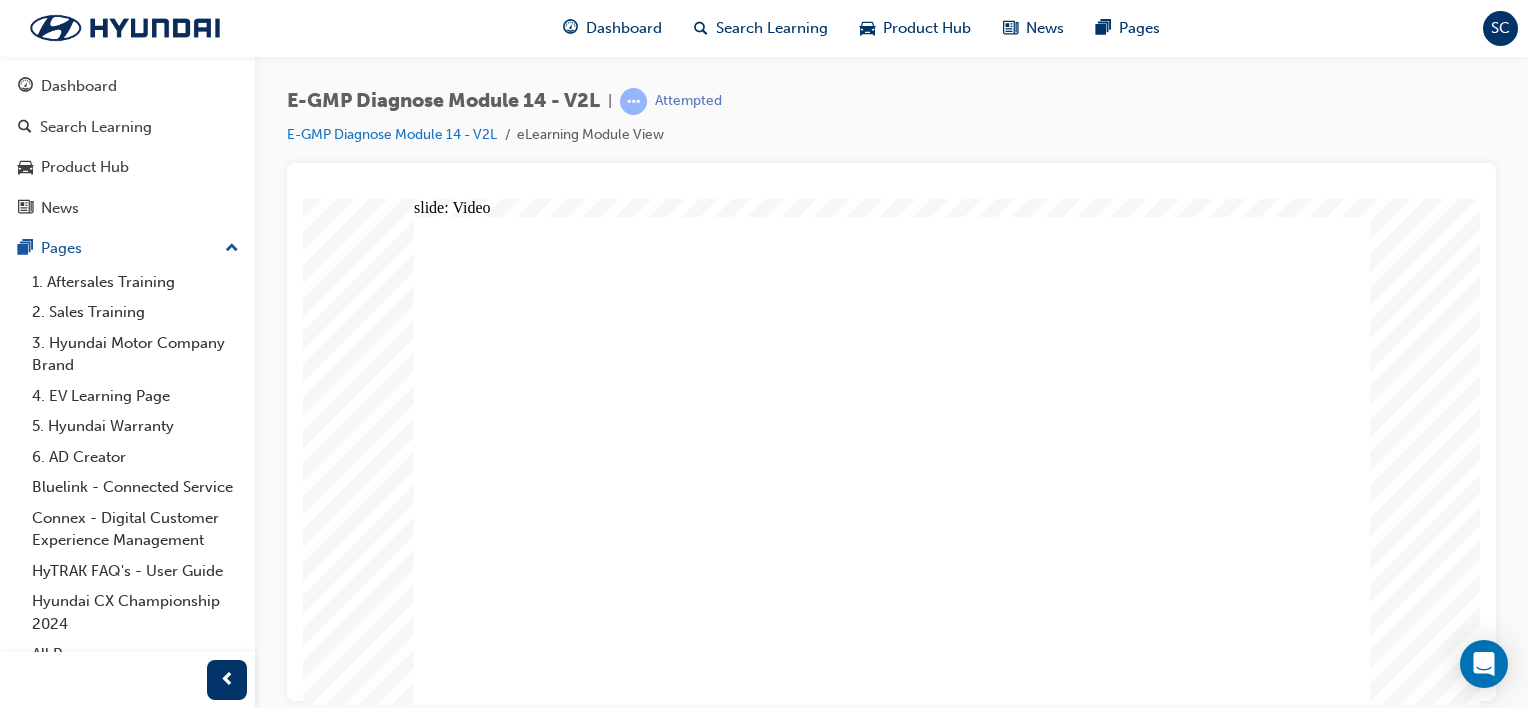 scroll, scrollTop: 0, scrollLeft: 0, axis: both 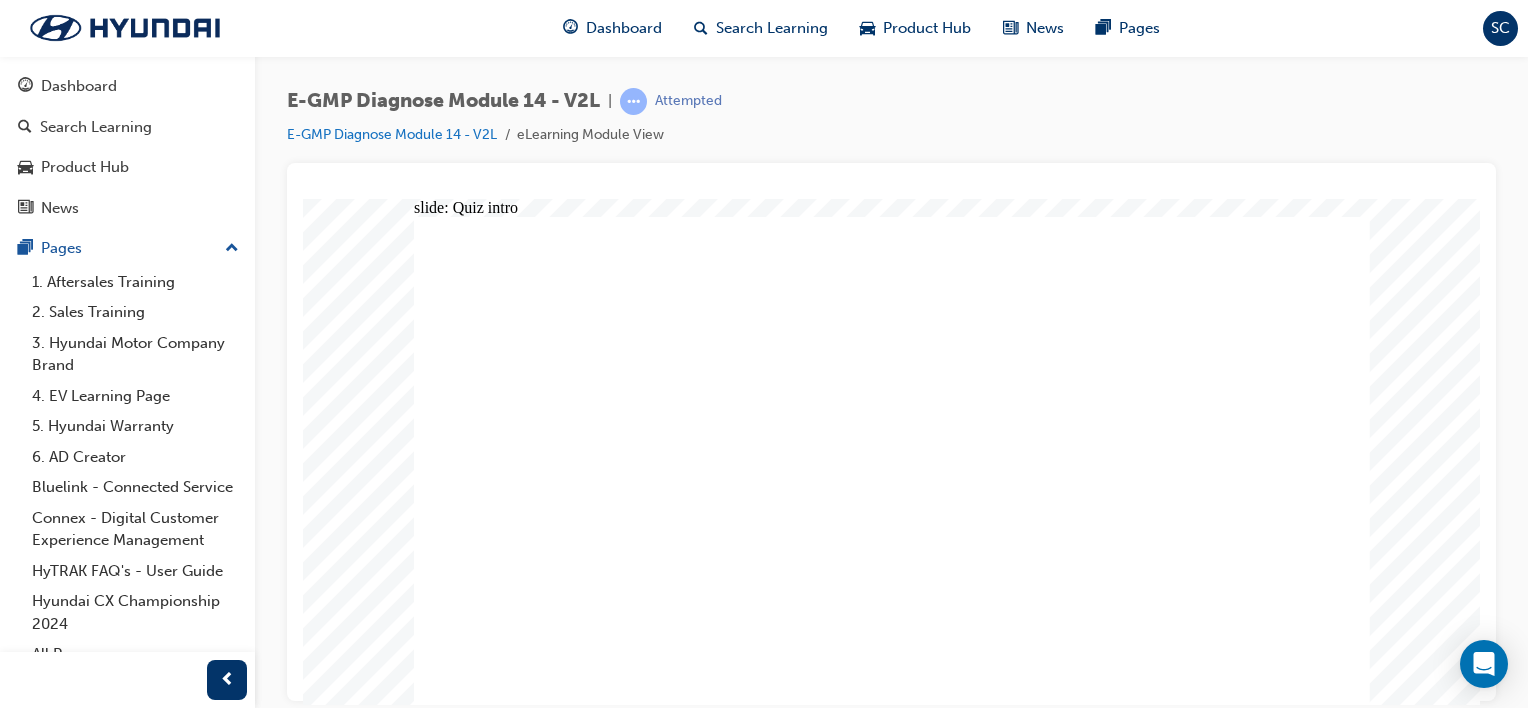 click 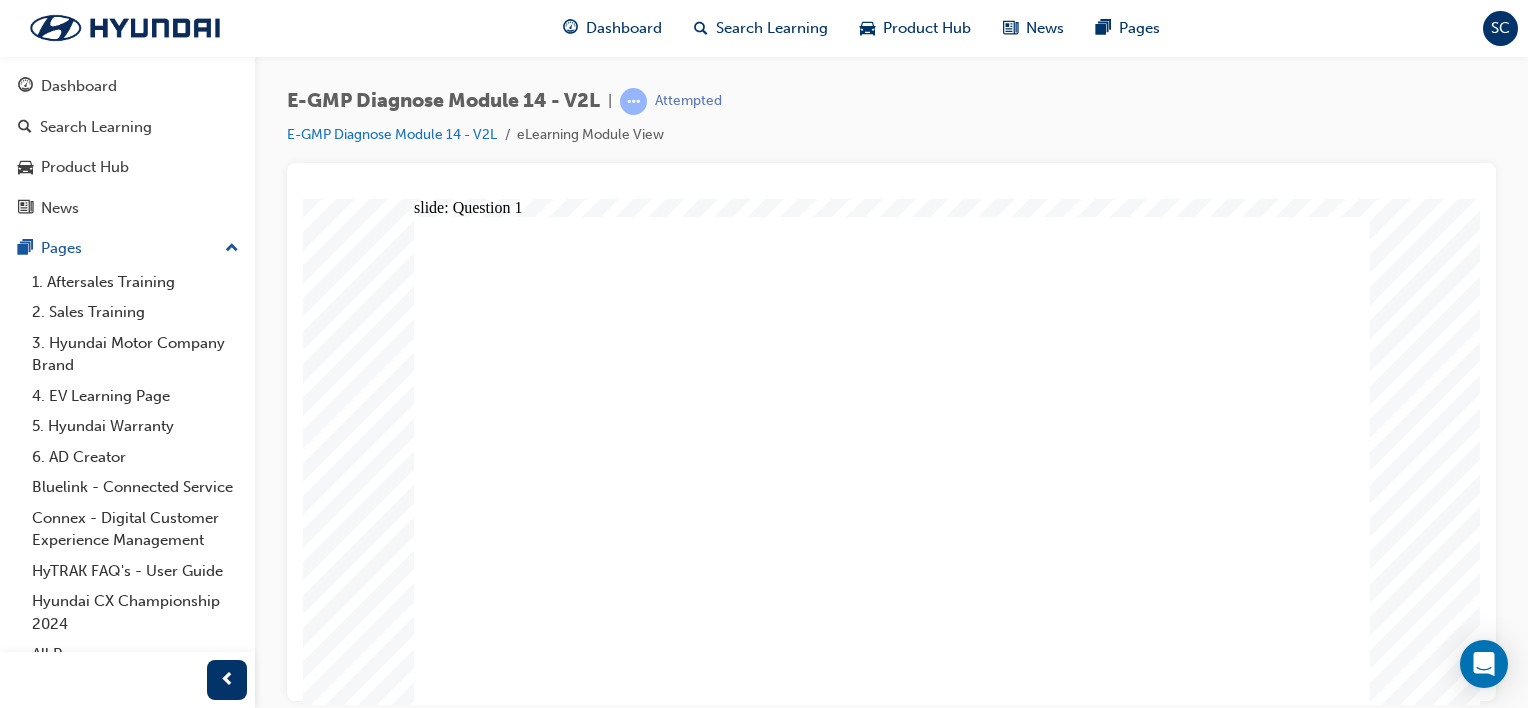 click 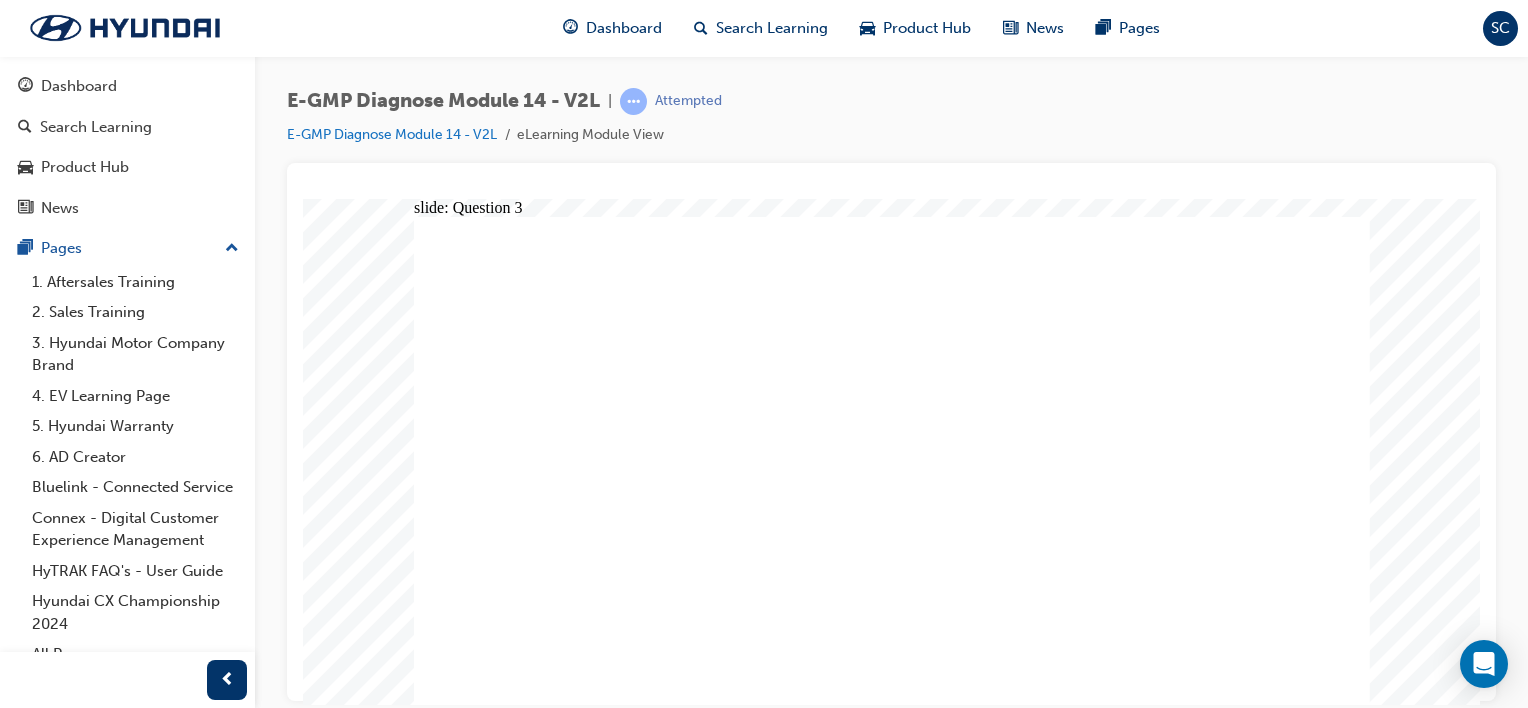 click 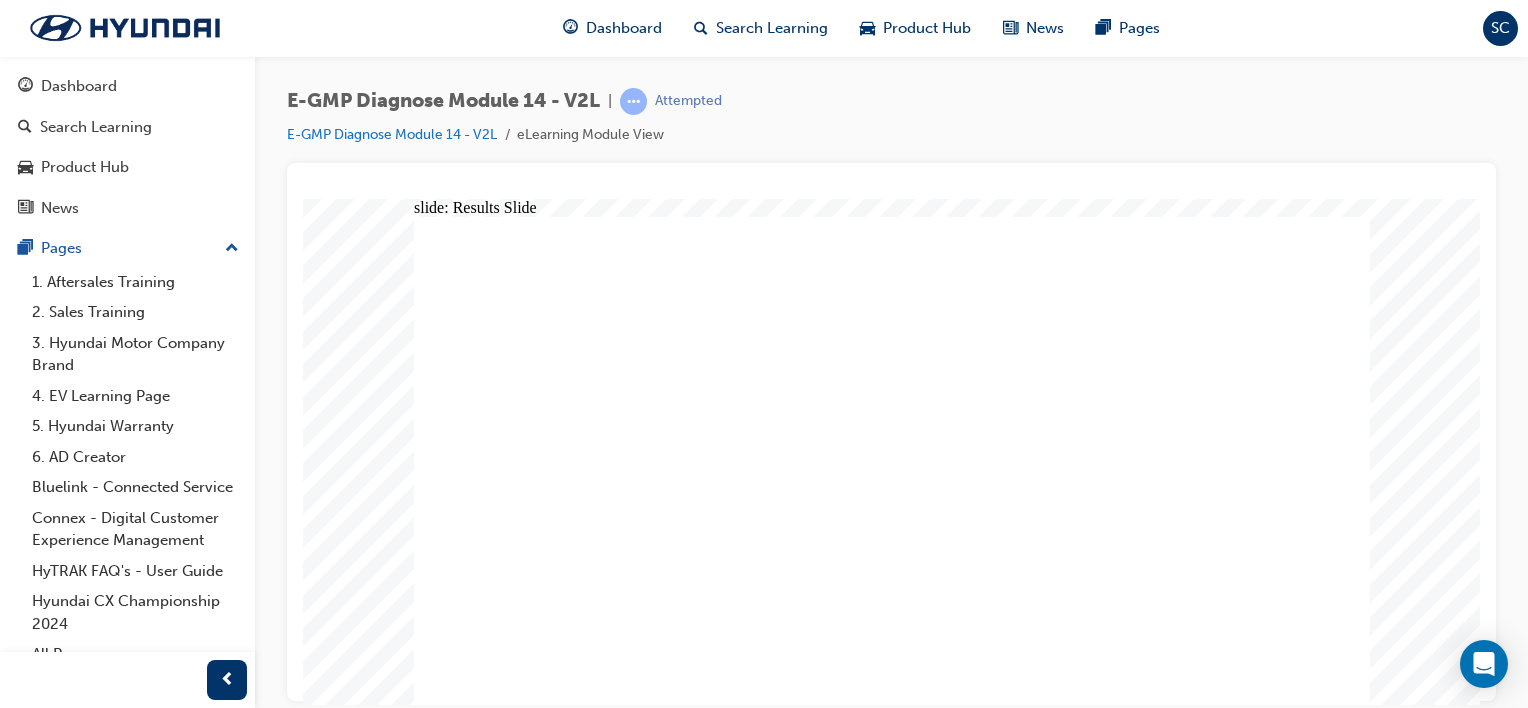 click 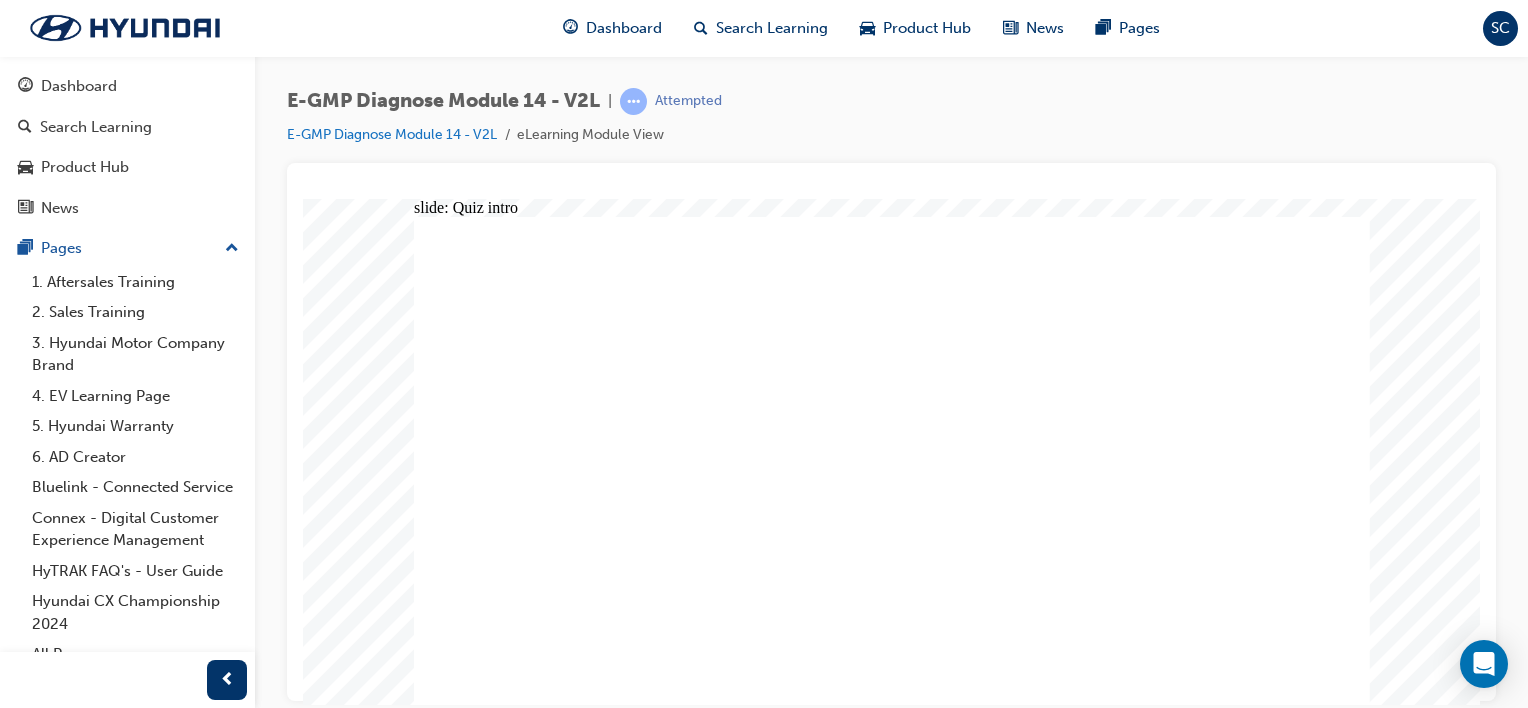 click 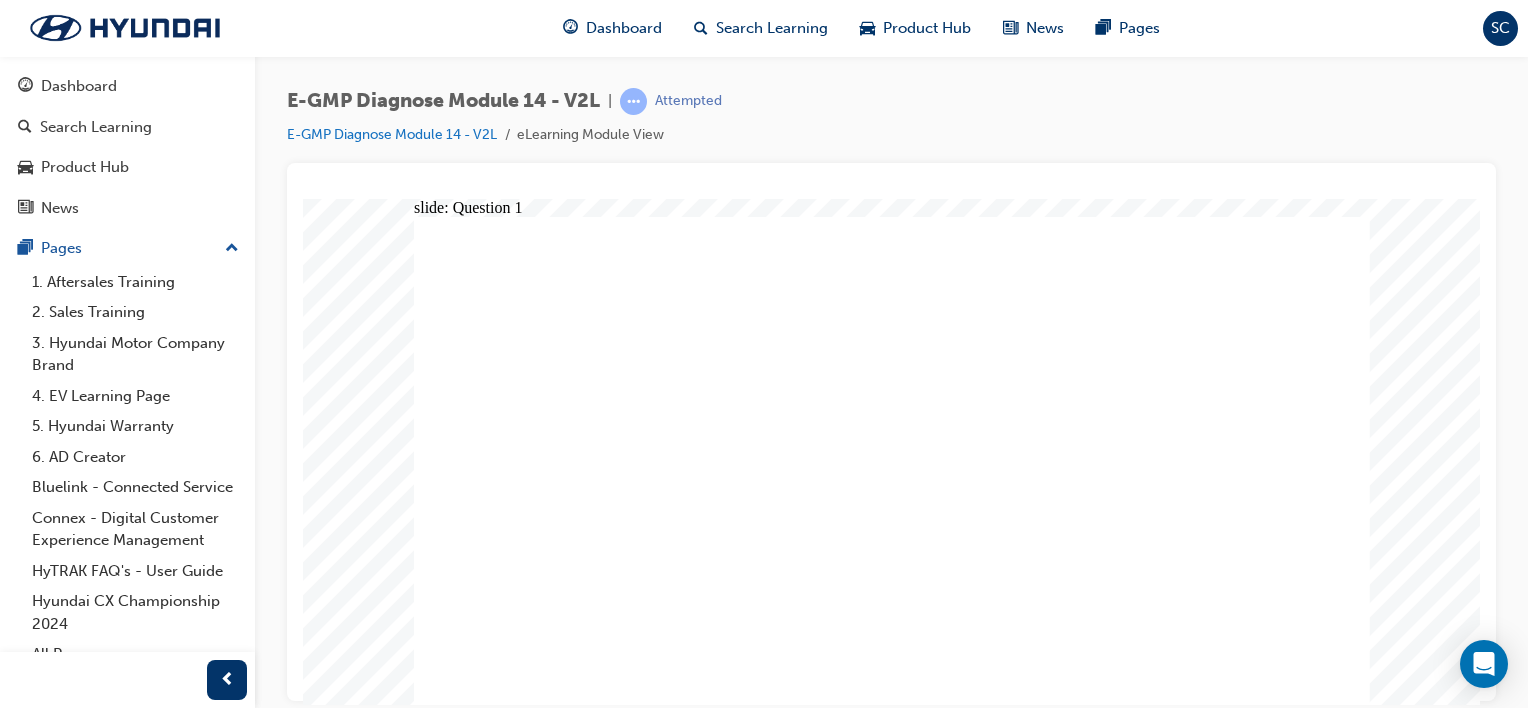 click 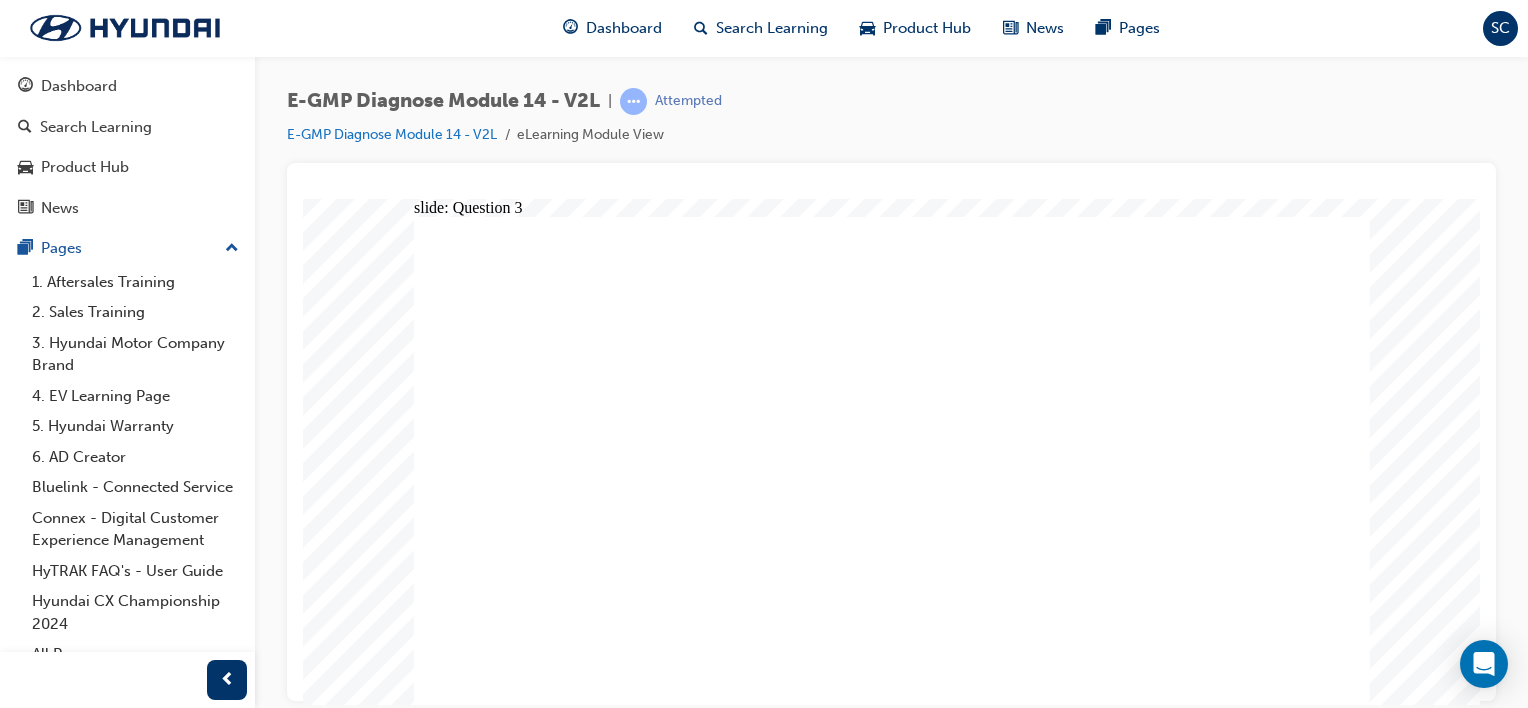 click 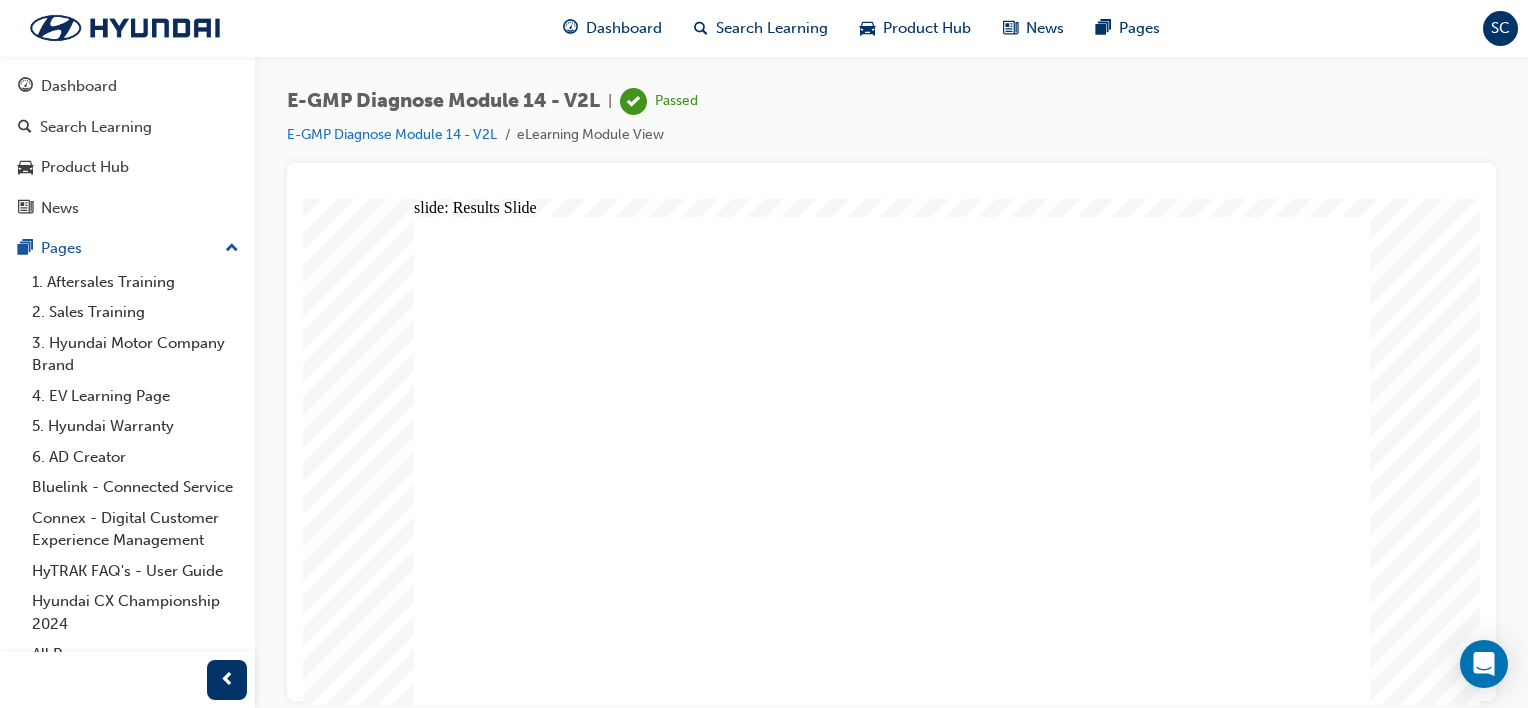 click 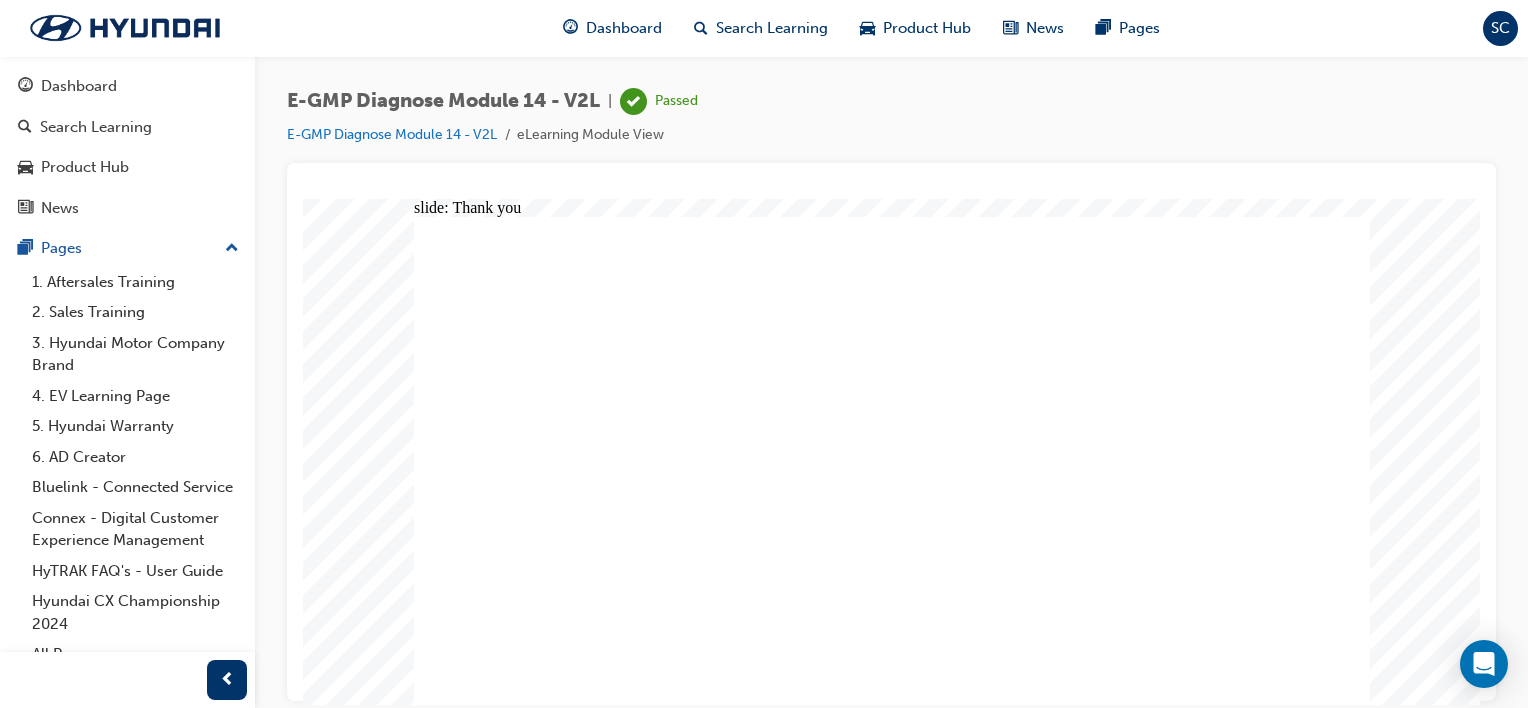 click 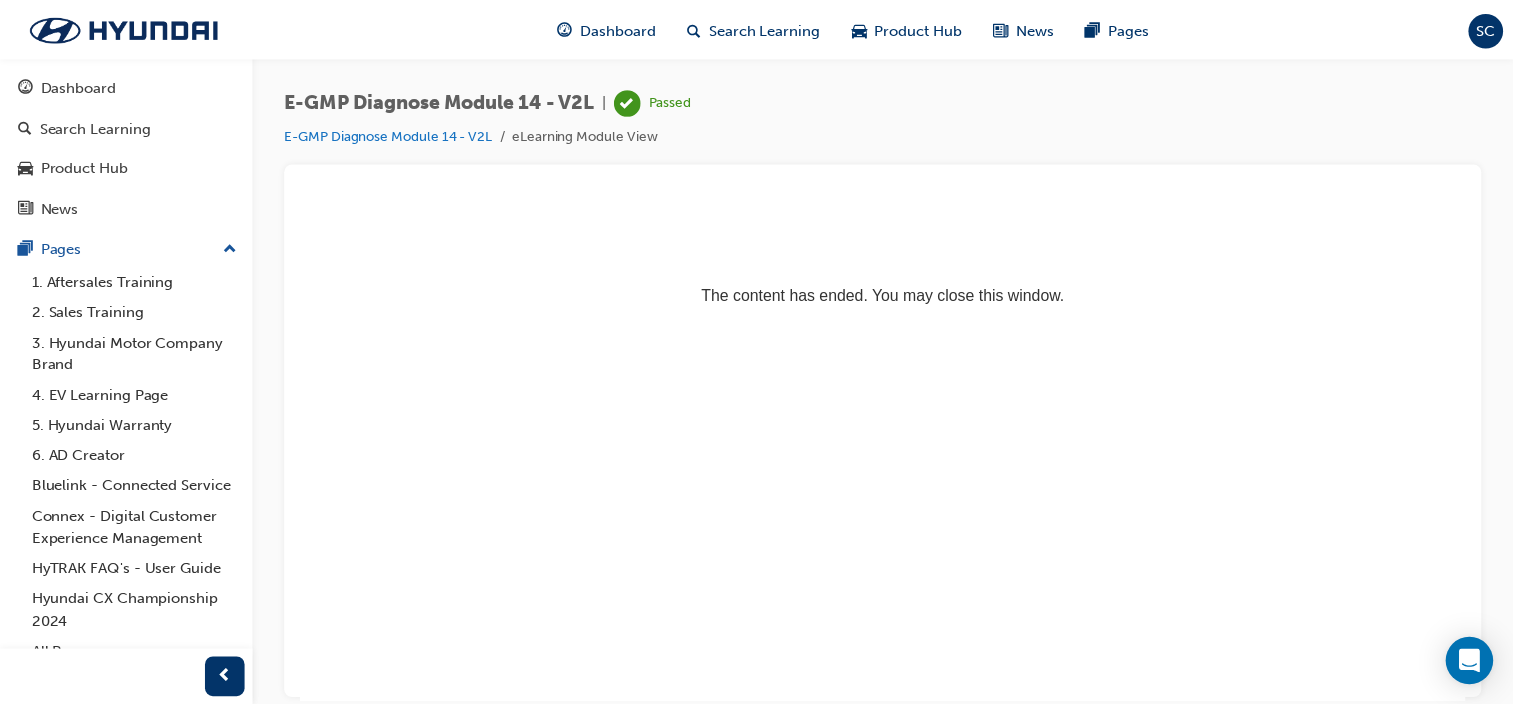 scroll, scrollTop: 0, scrollLeft: 0, axis: both 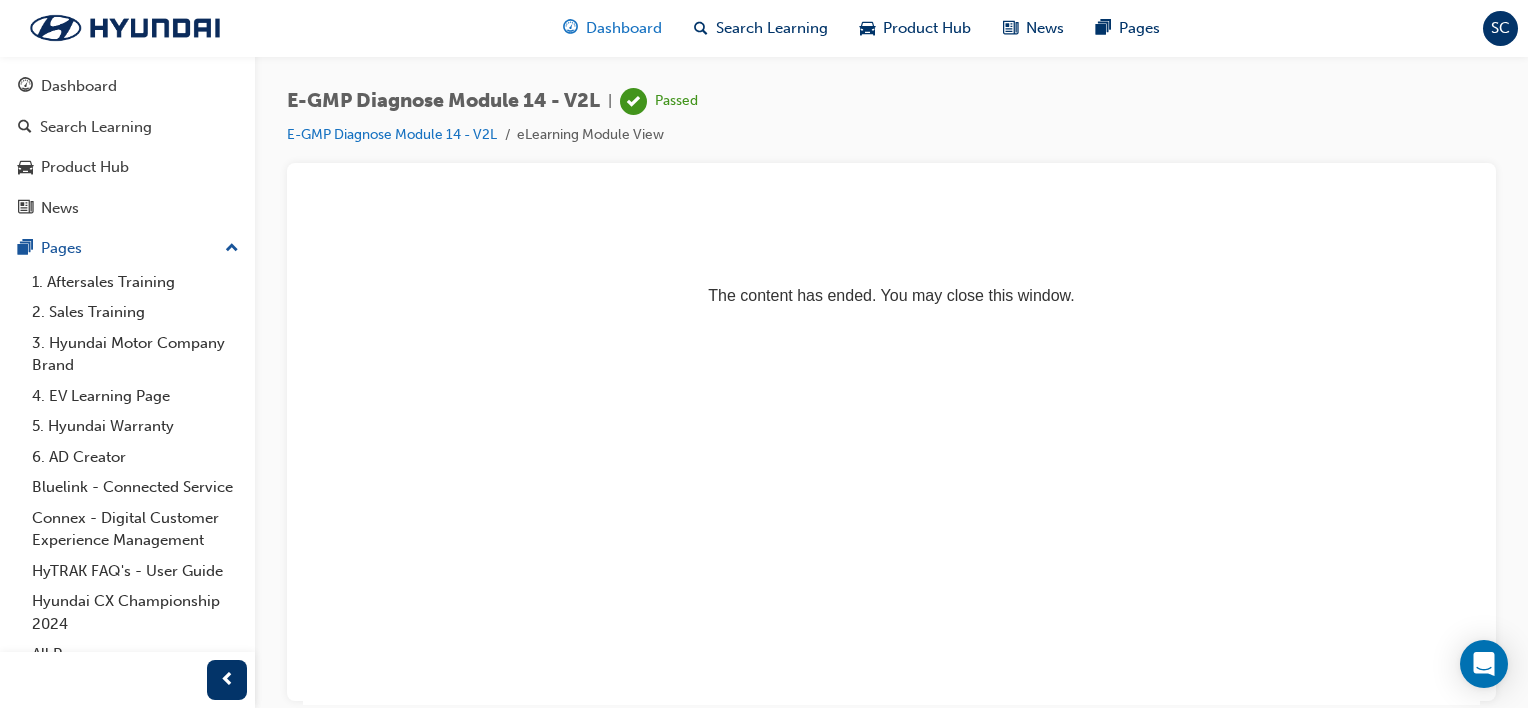 click on "Dashboard" at bounding box center [624, 28] 